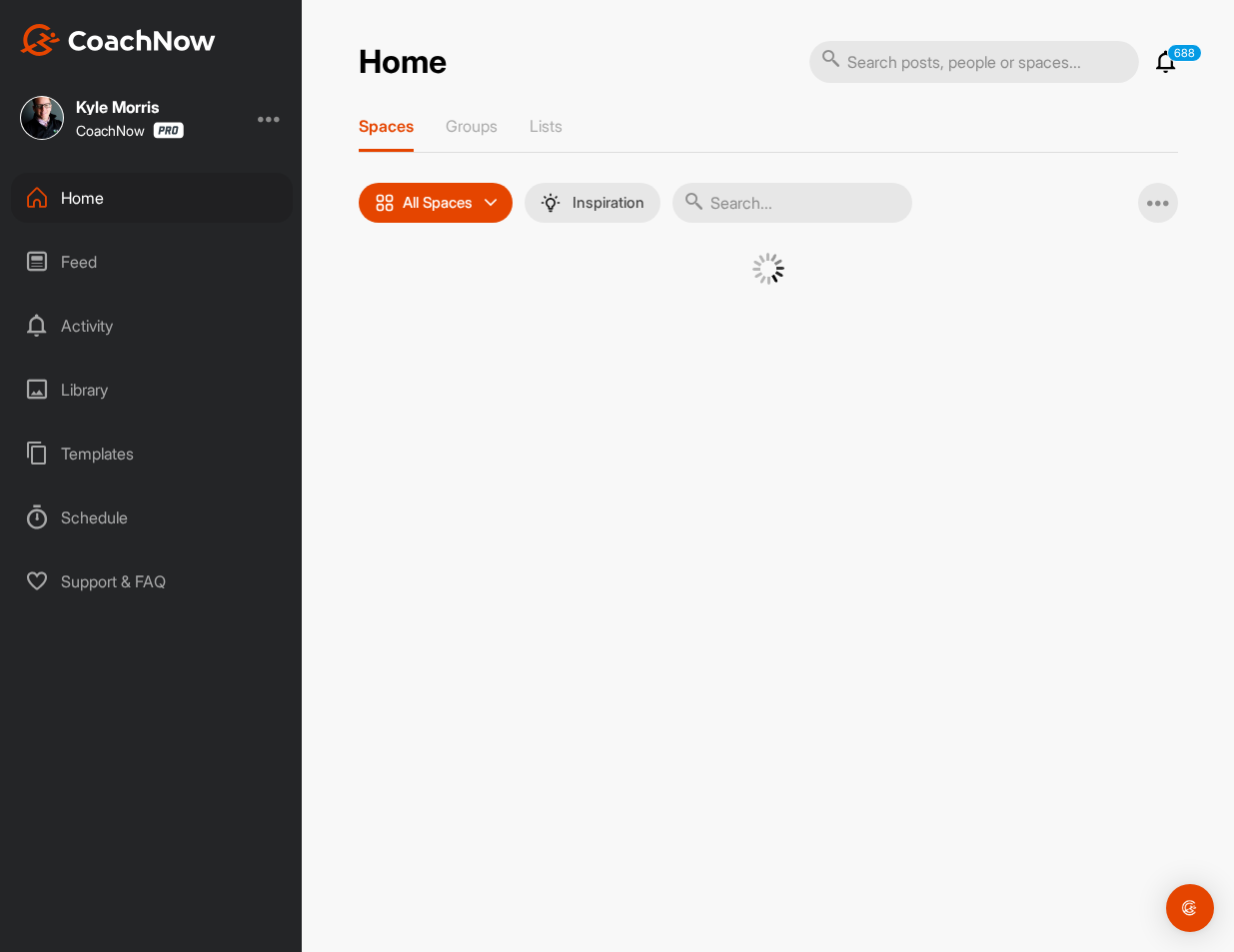 scroll, scrollTop: 0, scrollLeft: 0, axis: both 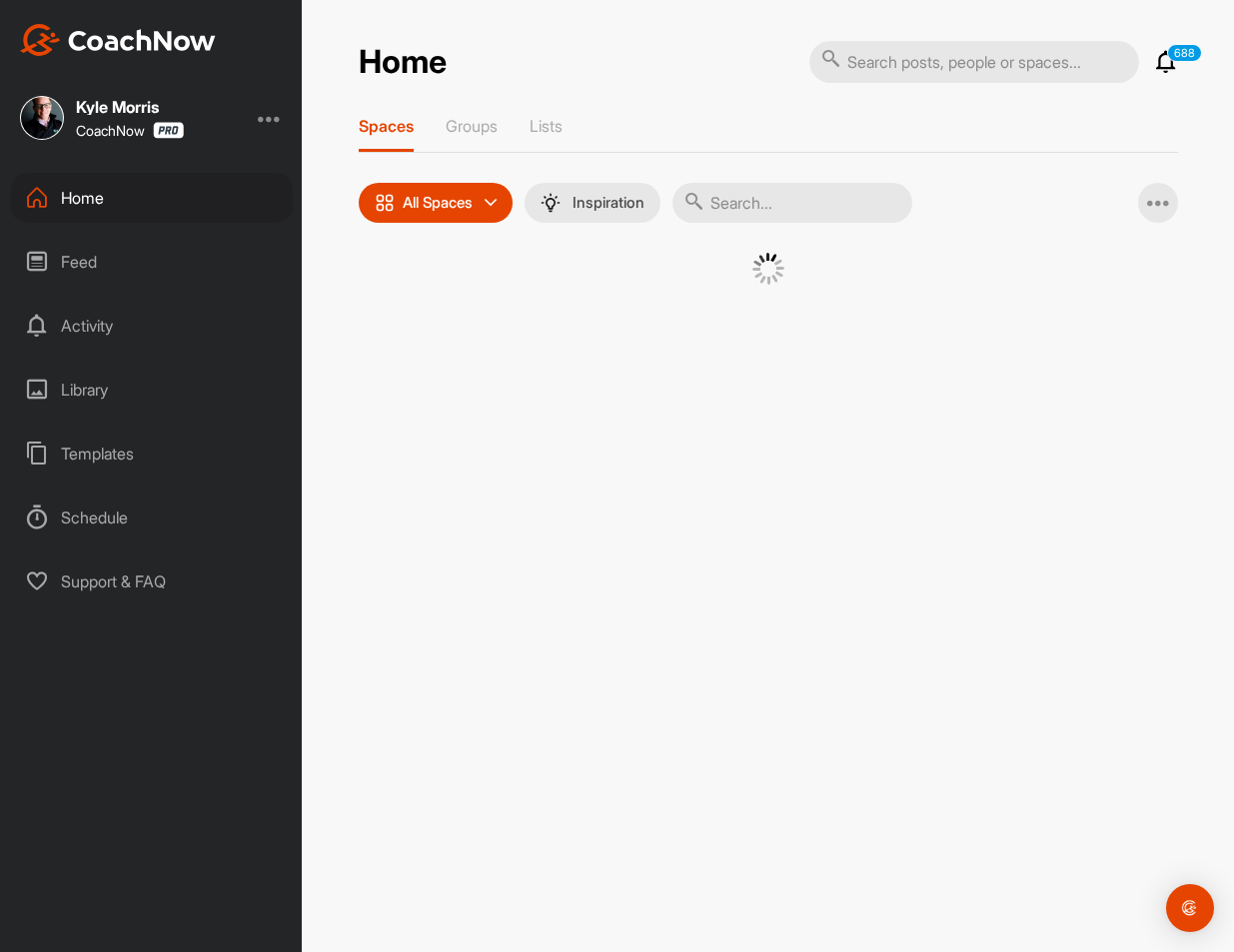 click at bounding box center [974, 62] 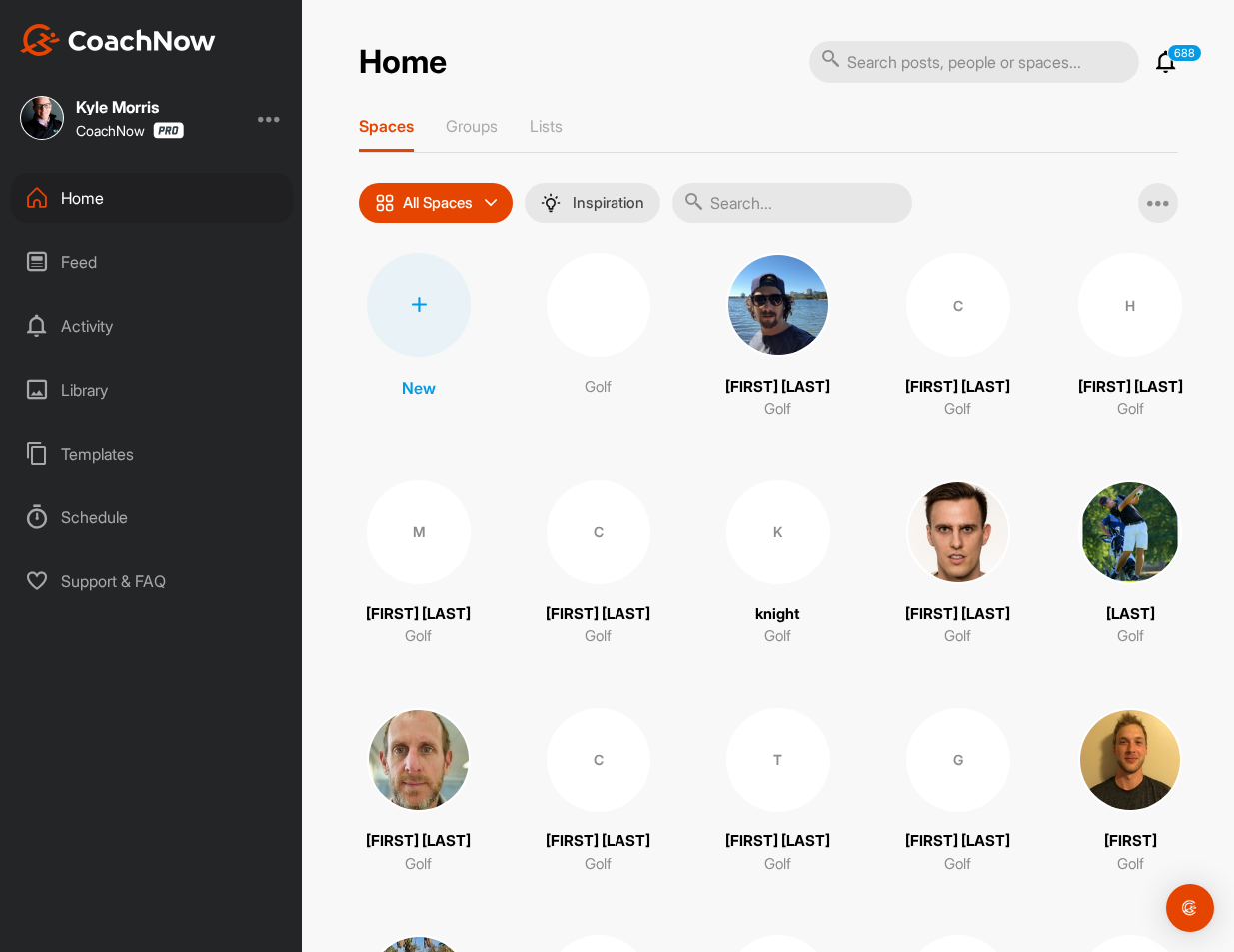 scroll, scrollTop: 0, scrollLeft: 0, axis: both 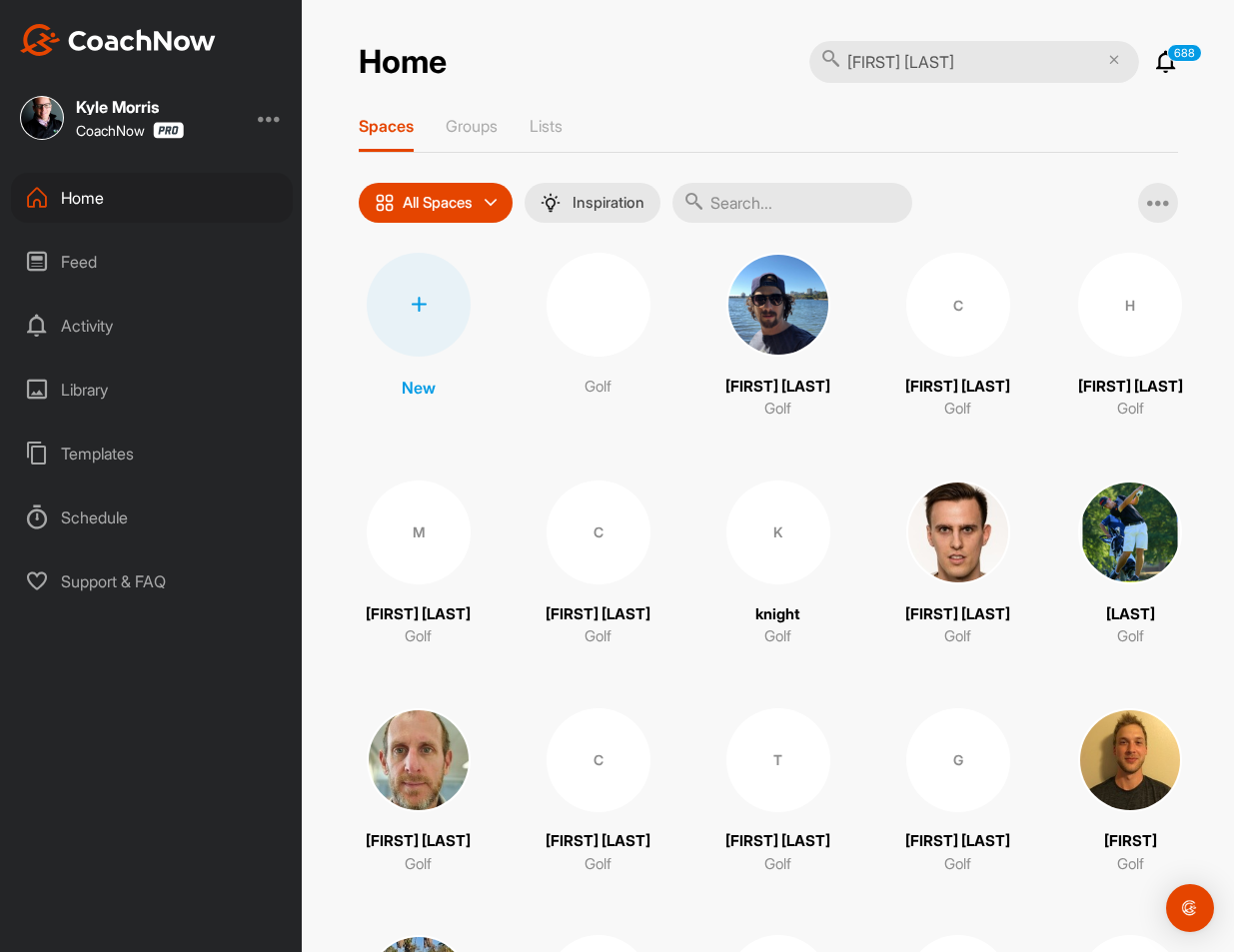 type on "[FIRST] [LAST]" 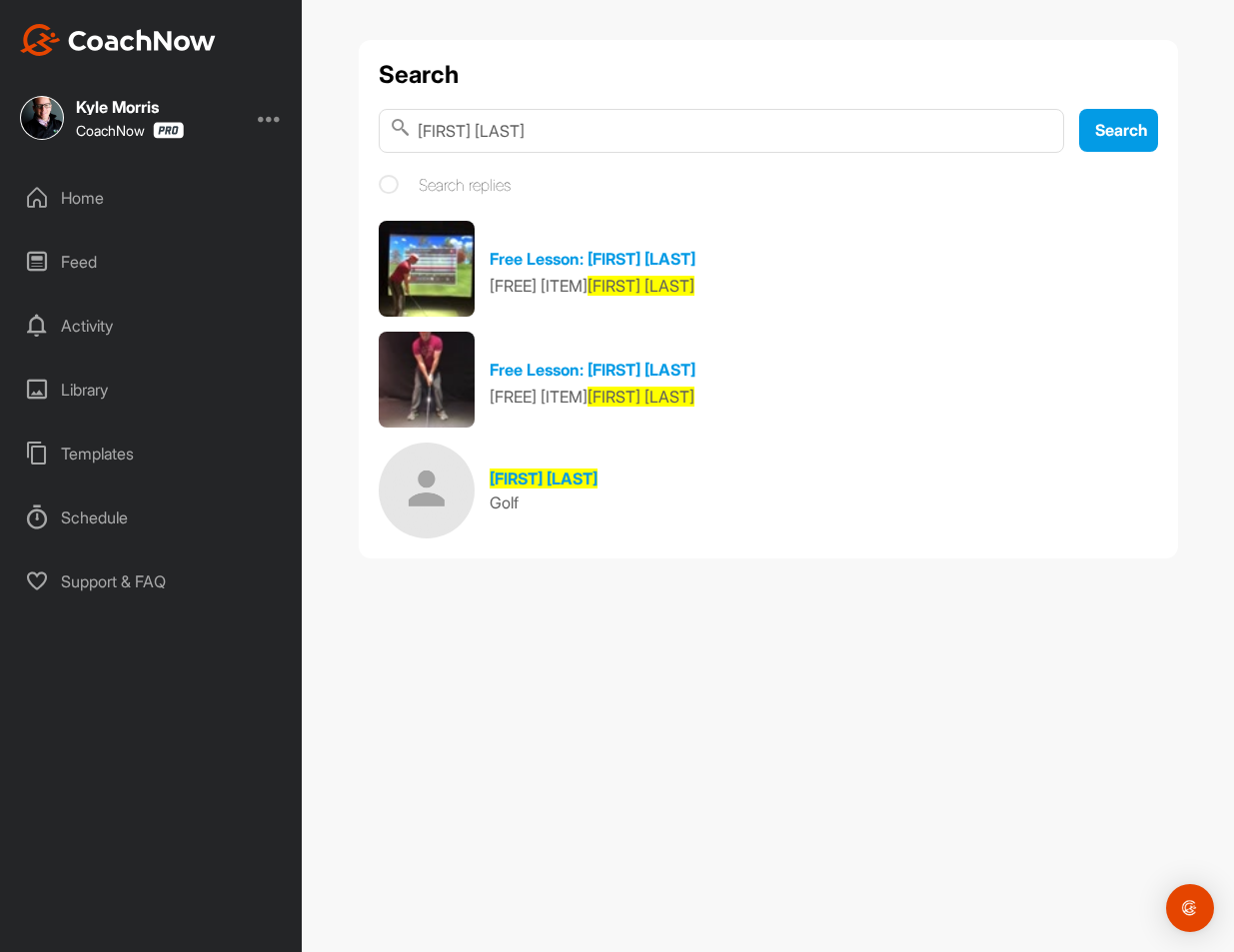 drag, startPoint x: 442, startPoint y: 265, endPoint x: 417, endPoint y: 496, distance: 232.3489 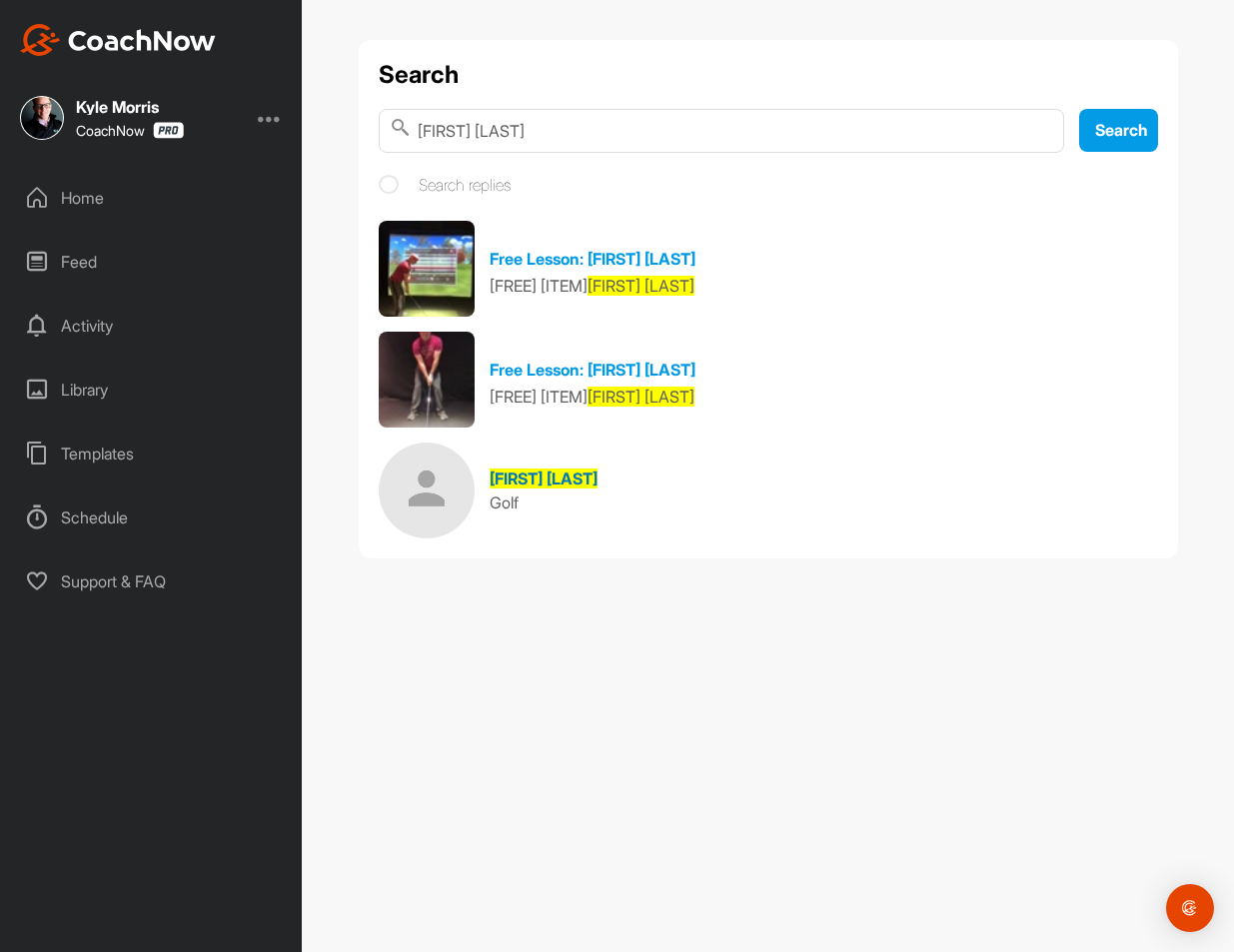 click at bounding box center (427, 490) 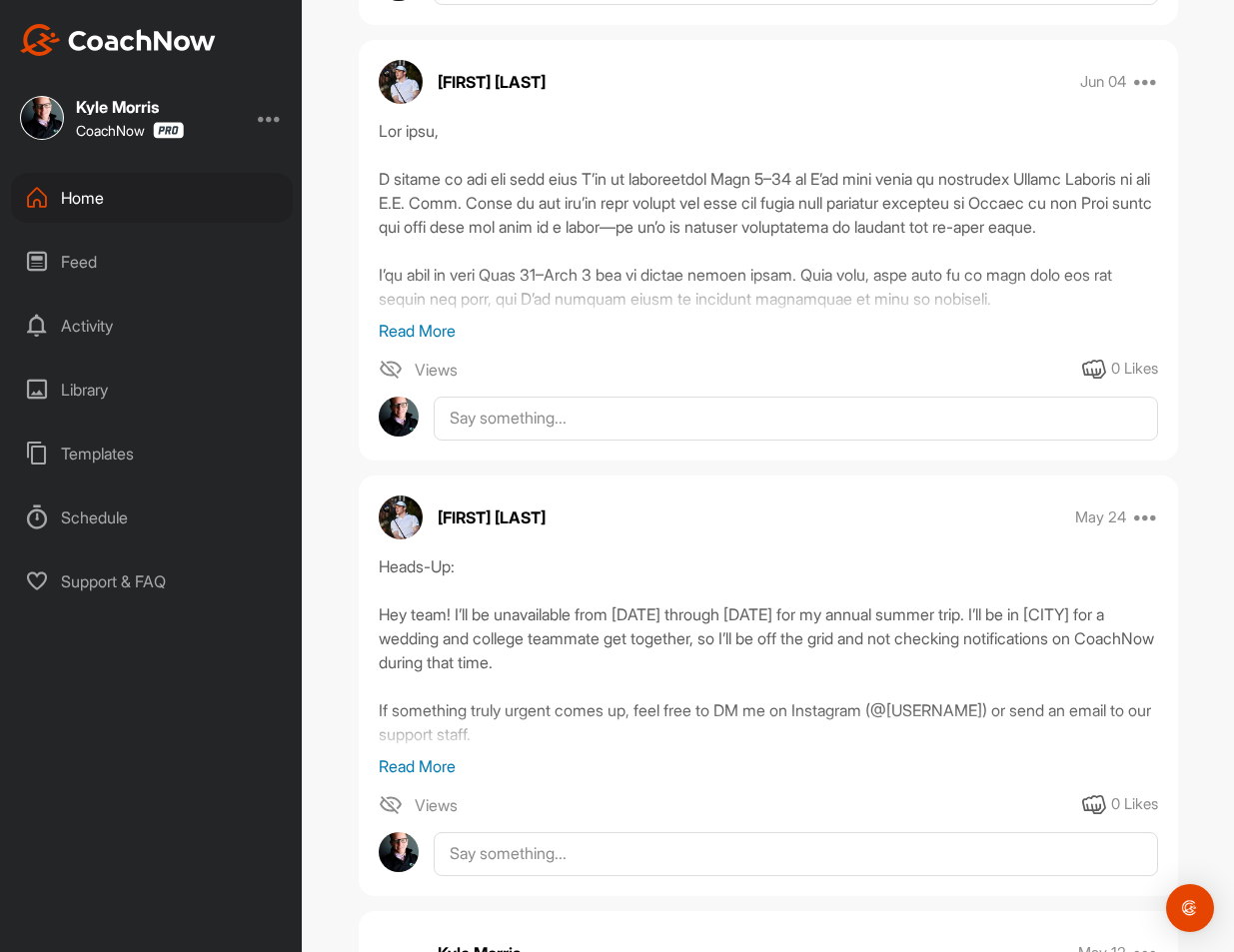scroll, scrollTop: 0, scrollLeft: 0, axis: both 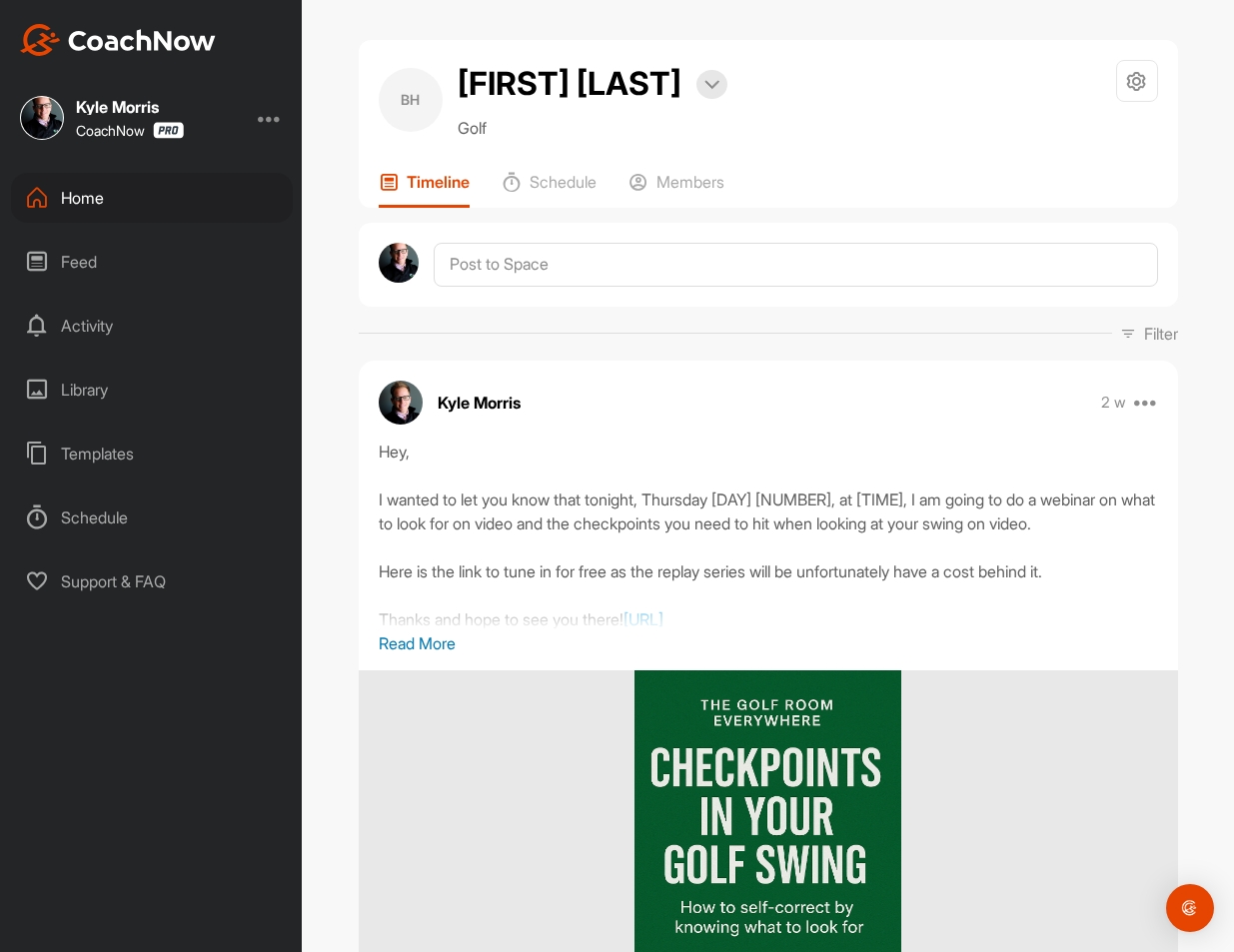 click on "Home" at bounding box center (152, 198) 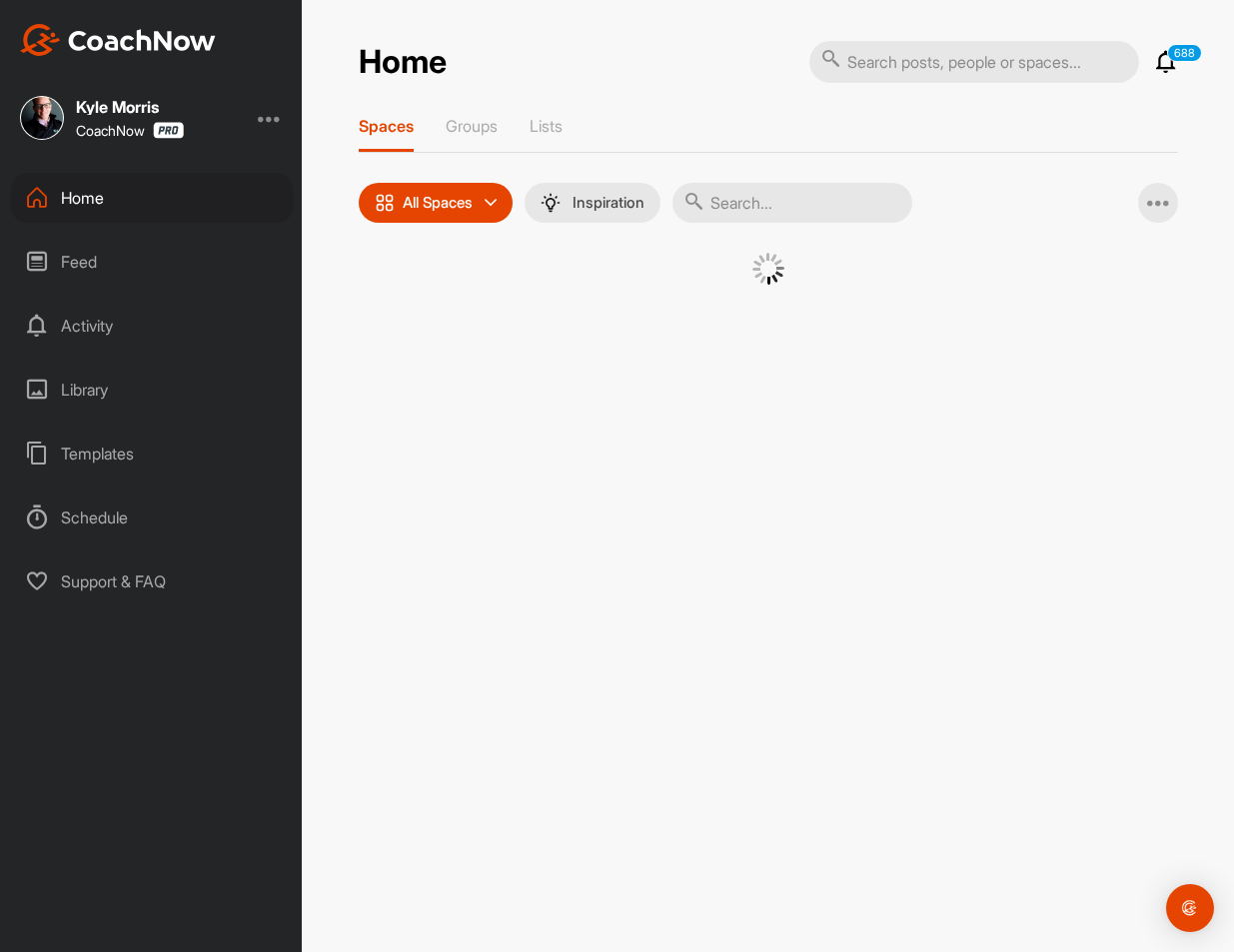click at bounding box center [974, 62] 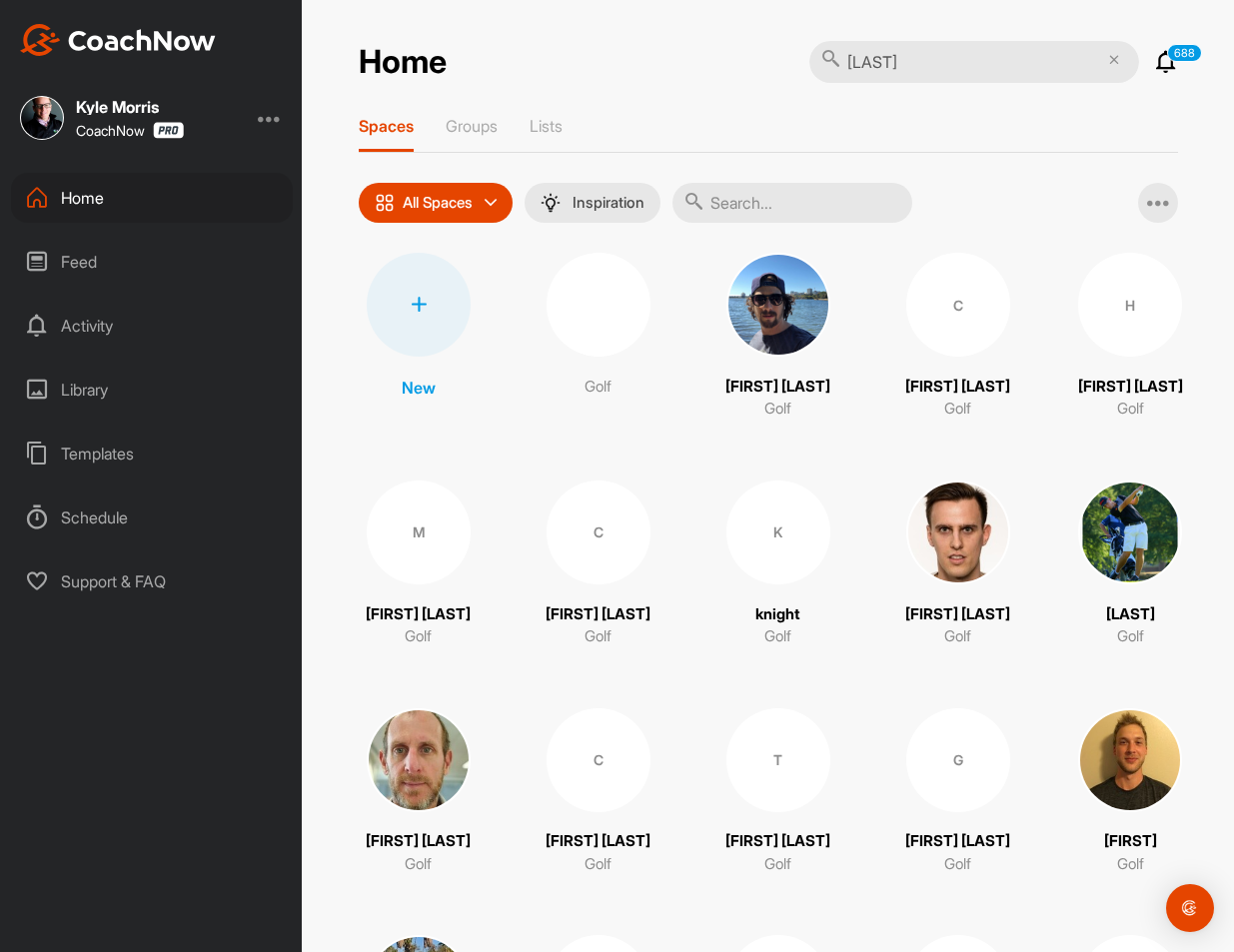 type on "[LAST]" 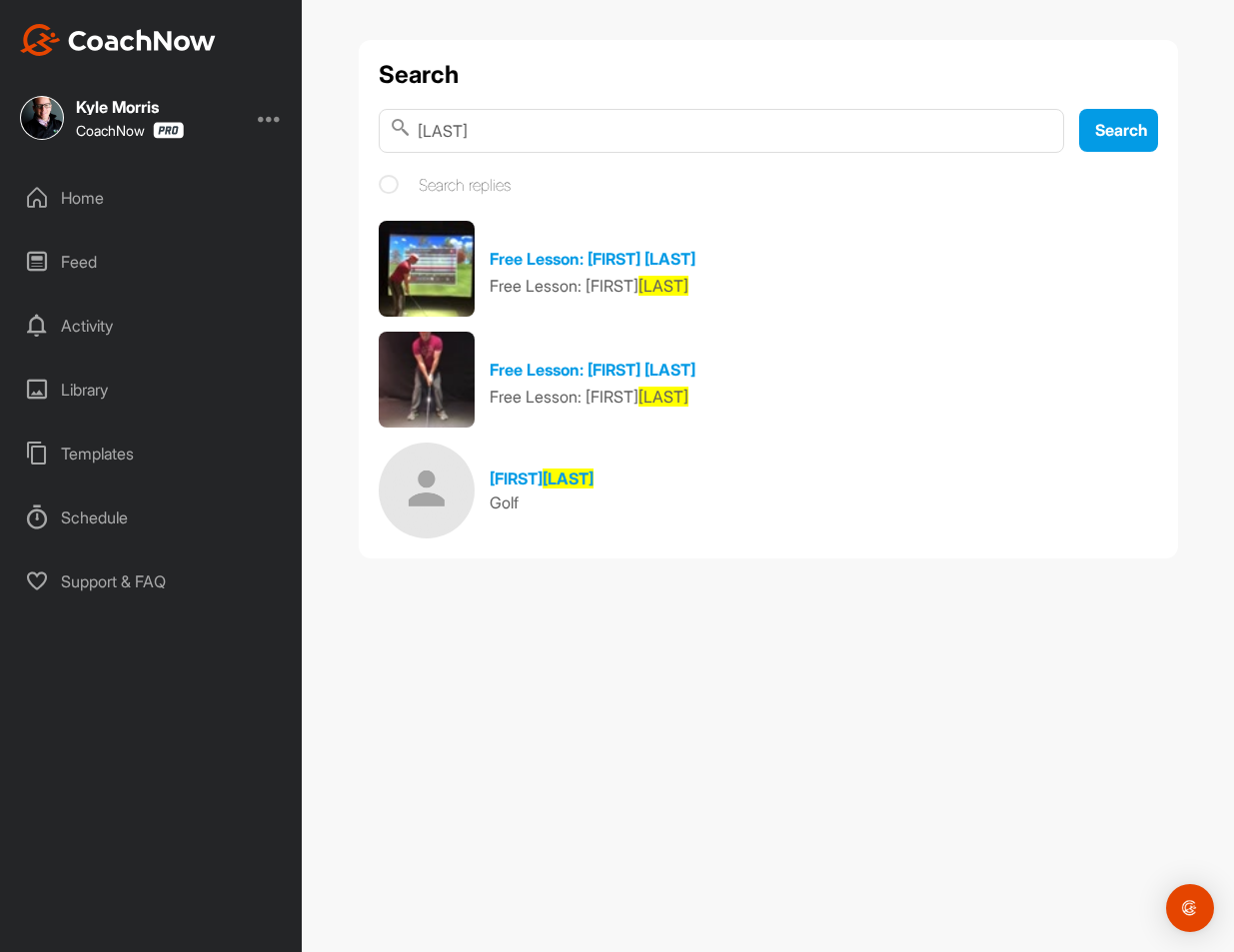 click at bounding box center (427, 380) 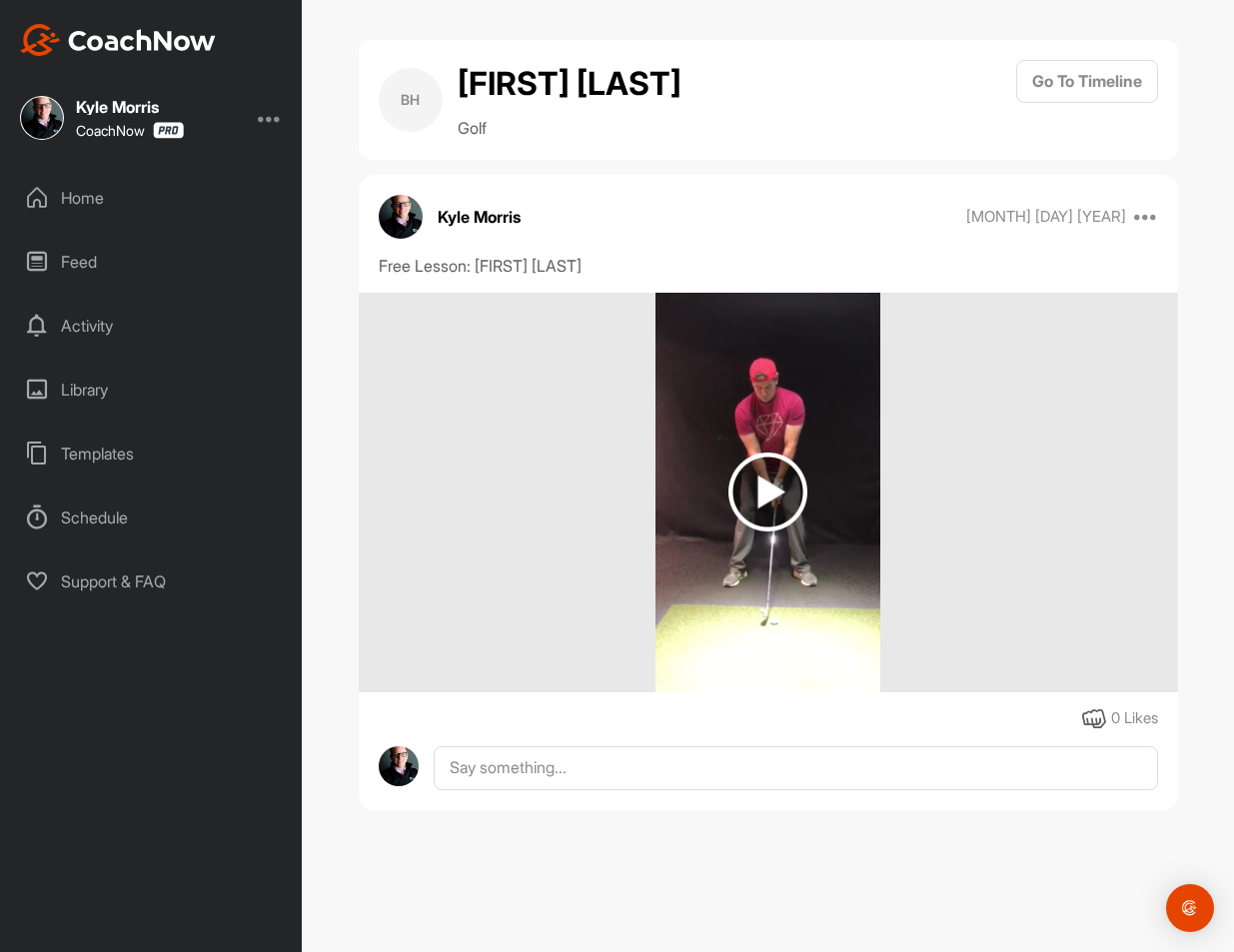 scroll, scrollTop: 0, scrollLeft: 0, axis: both 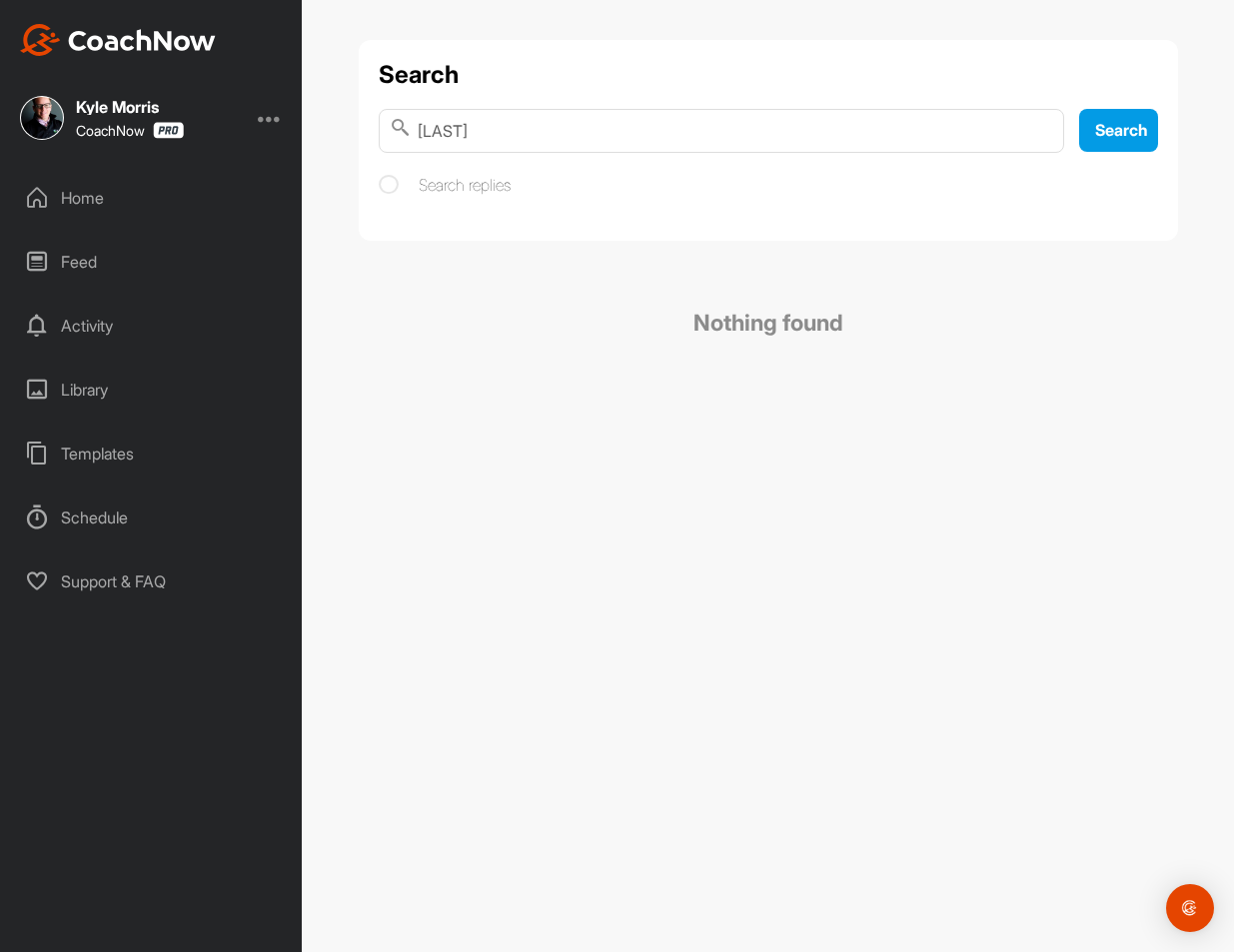 click on "[LAST]" at bounding box center (721, 131) 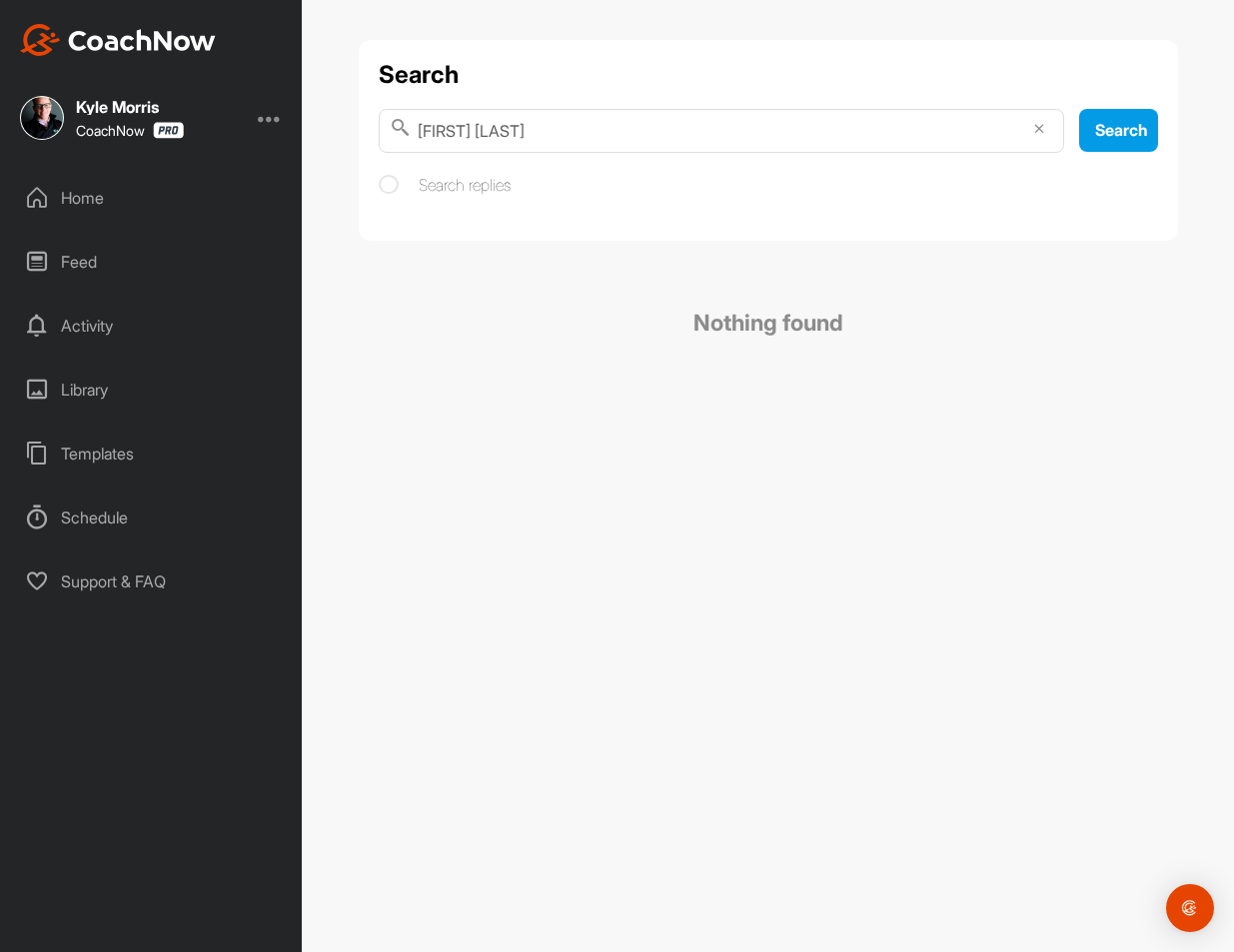 type on "[FIRST] [LAST]" 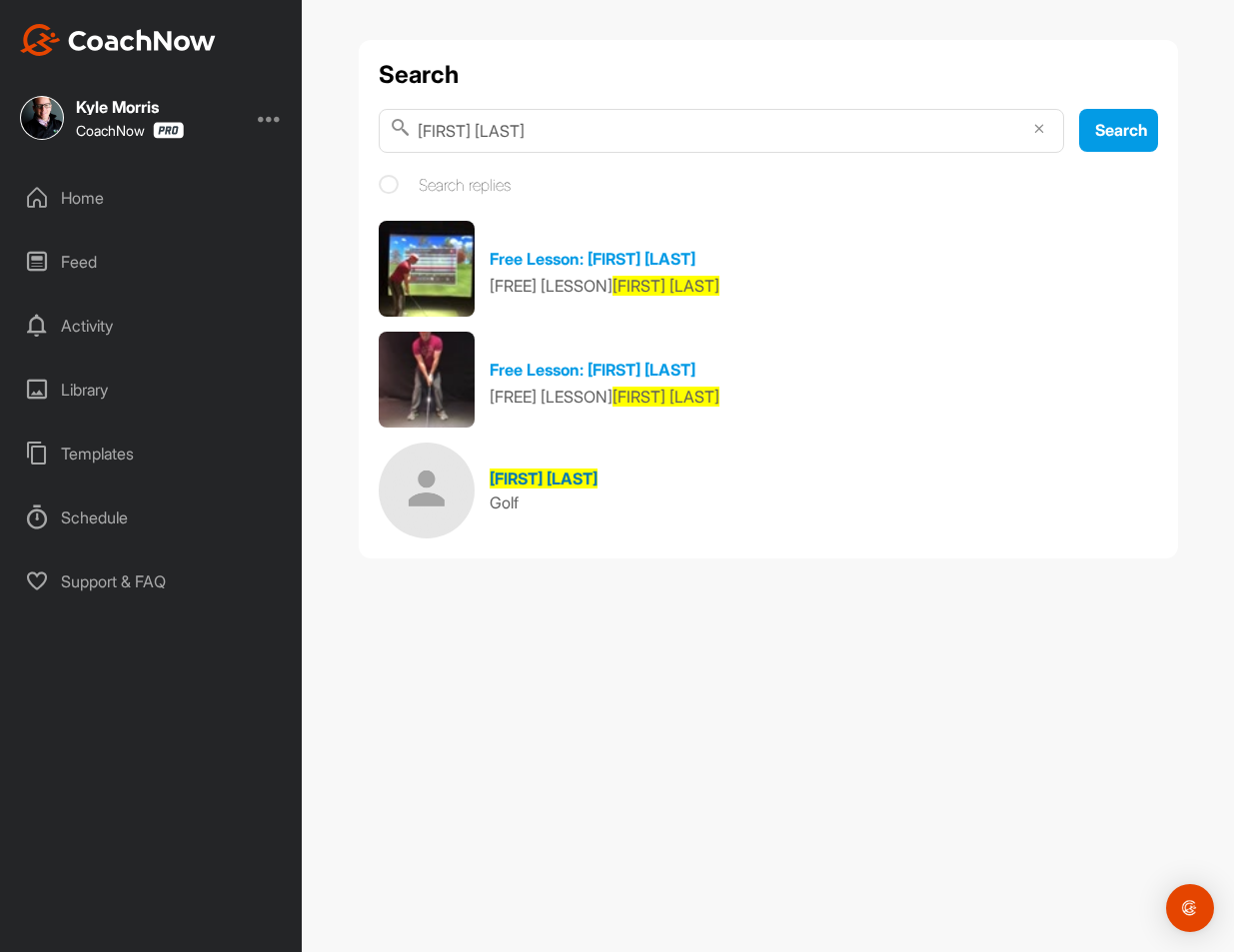 click at bounding box center (427, 490) 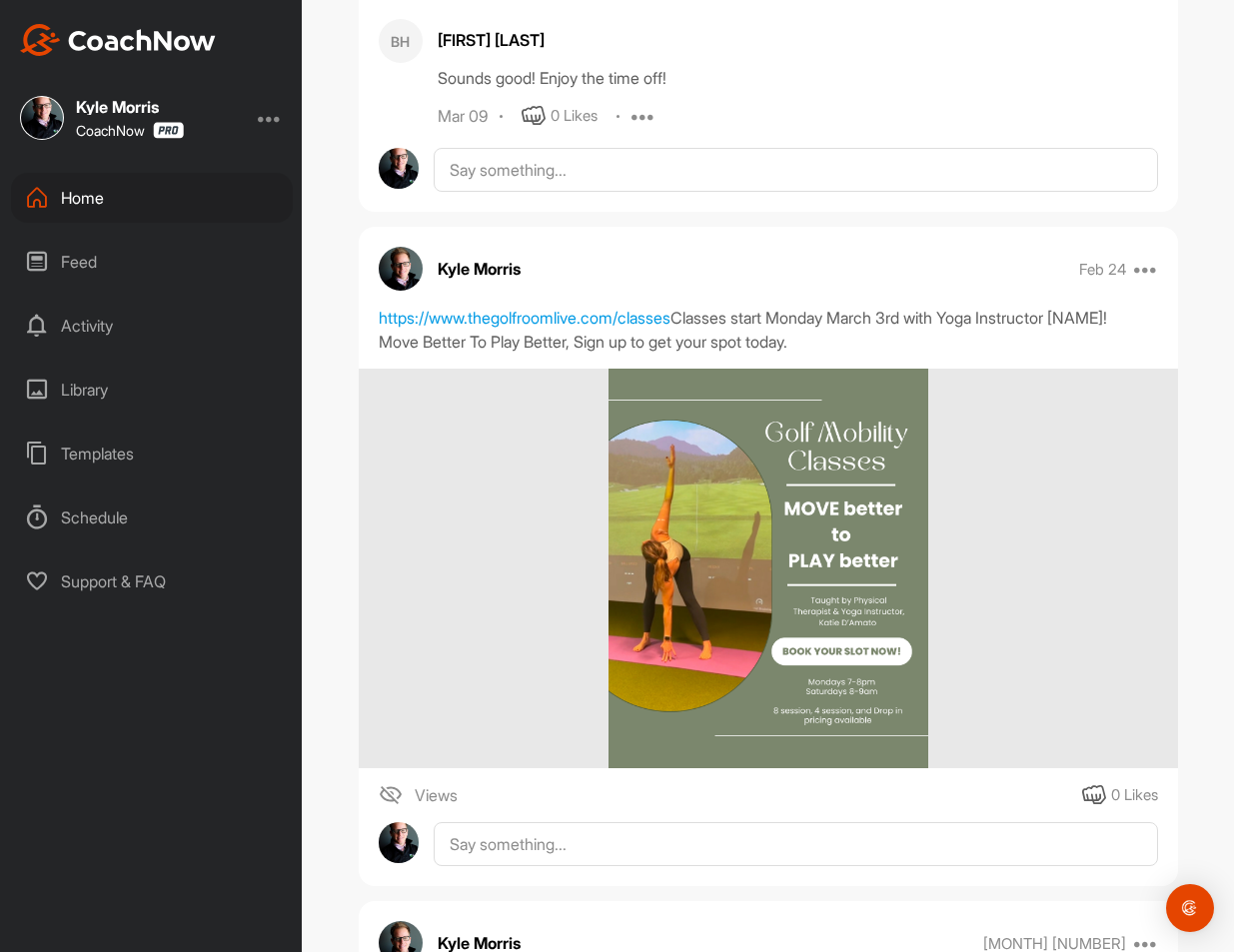 scroll, scrollTop: 8370, scrollLeft: 0, axis: vertical 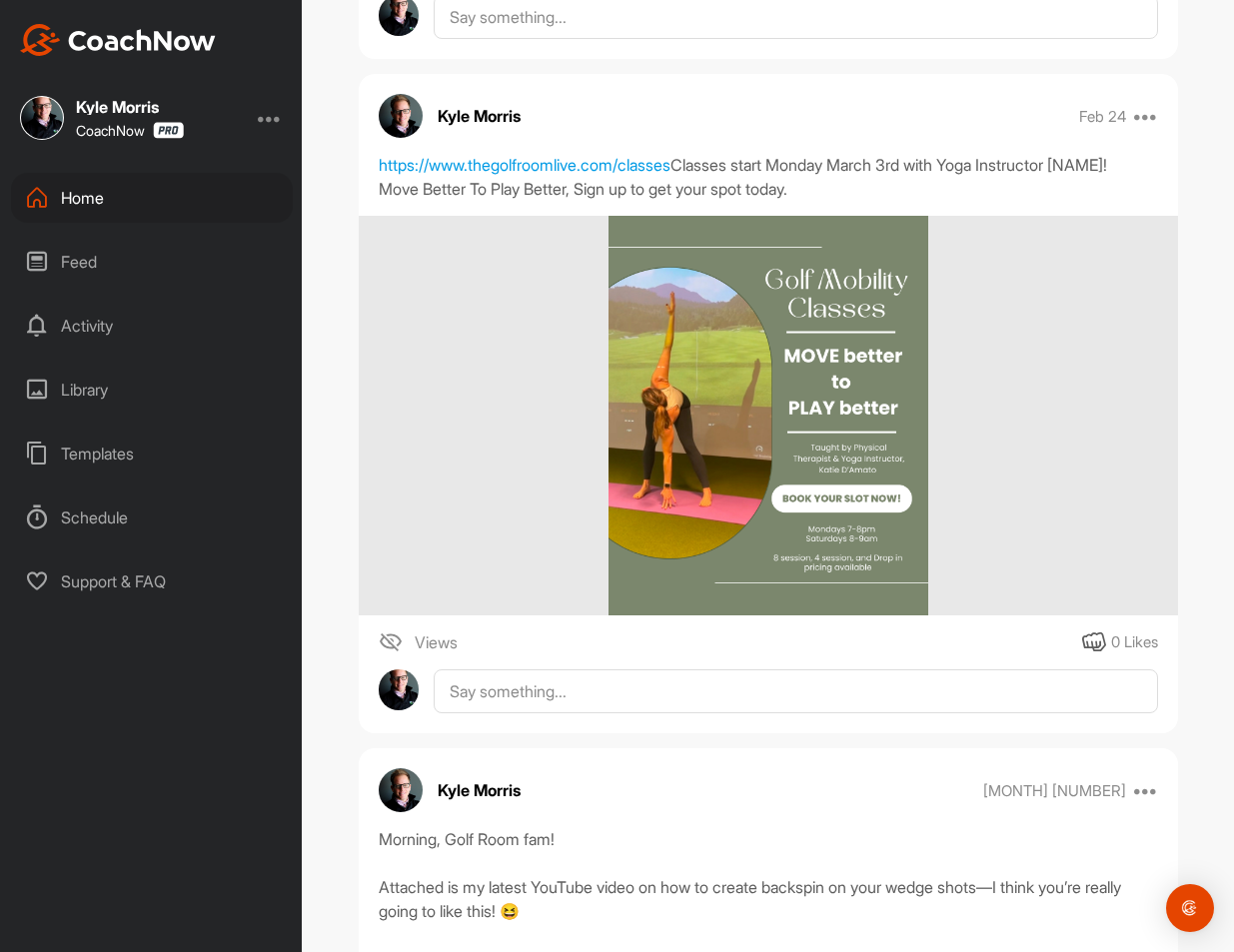 click on "Feed" at bounding box center (152, 262) 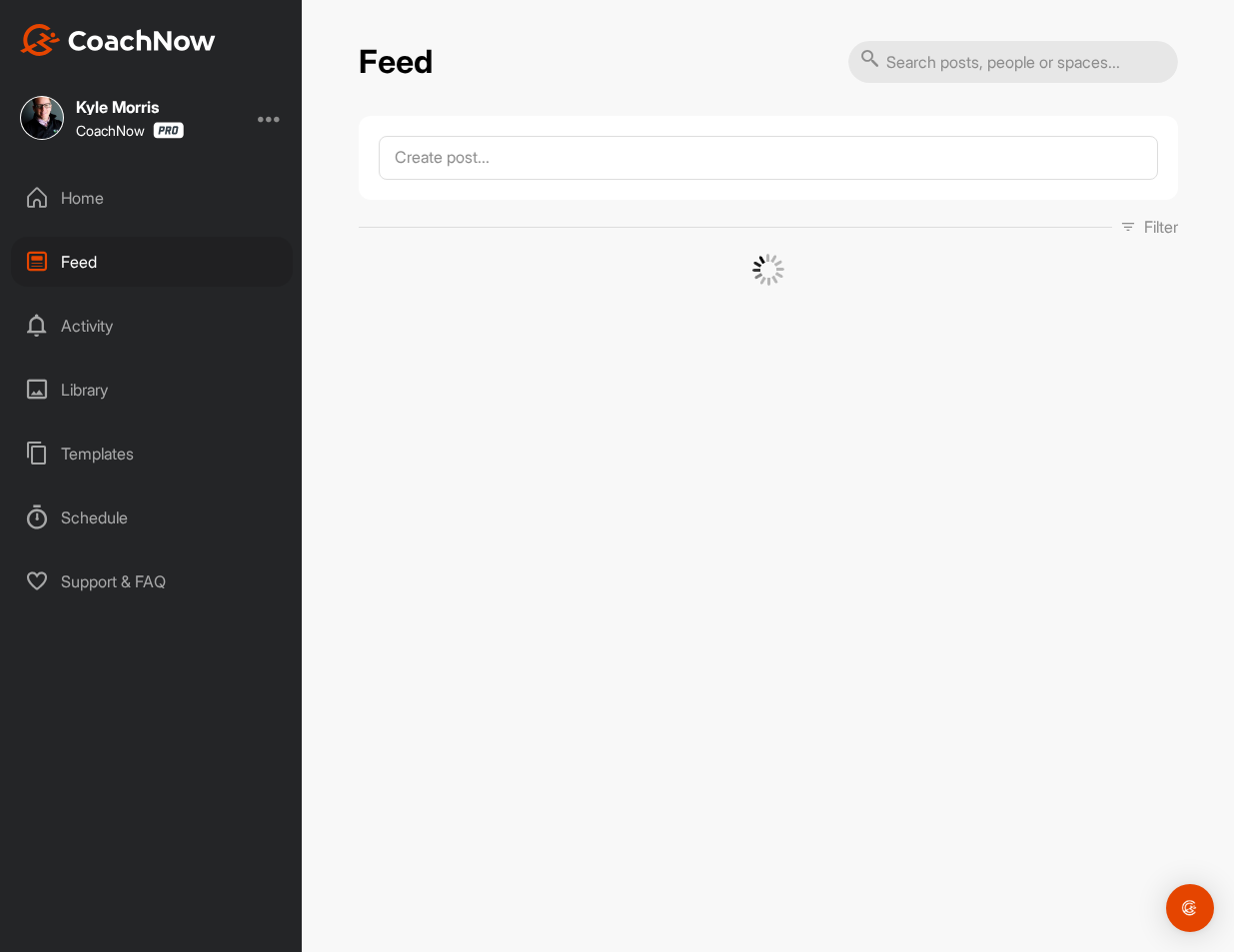 click at bounding box center (1013, 62) 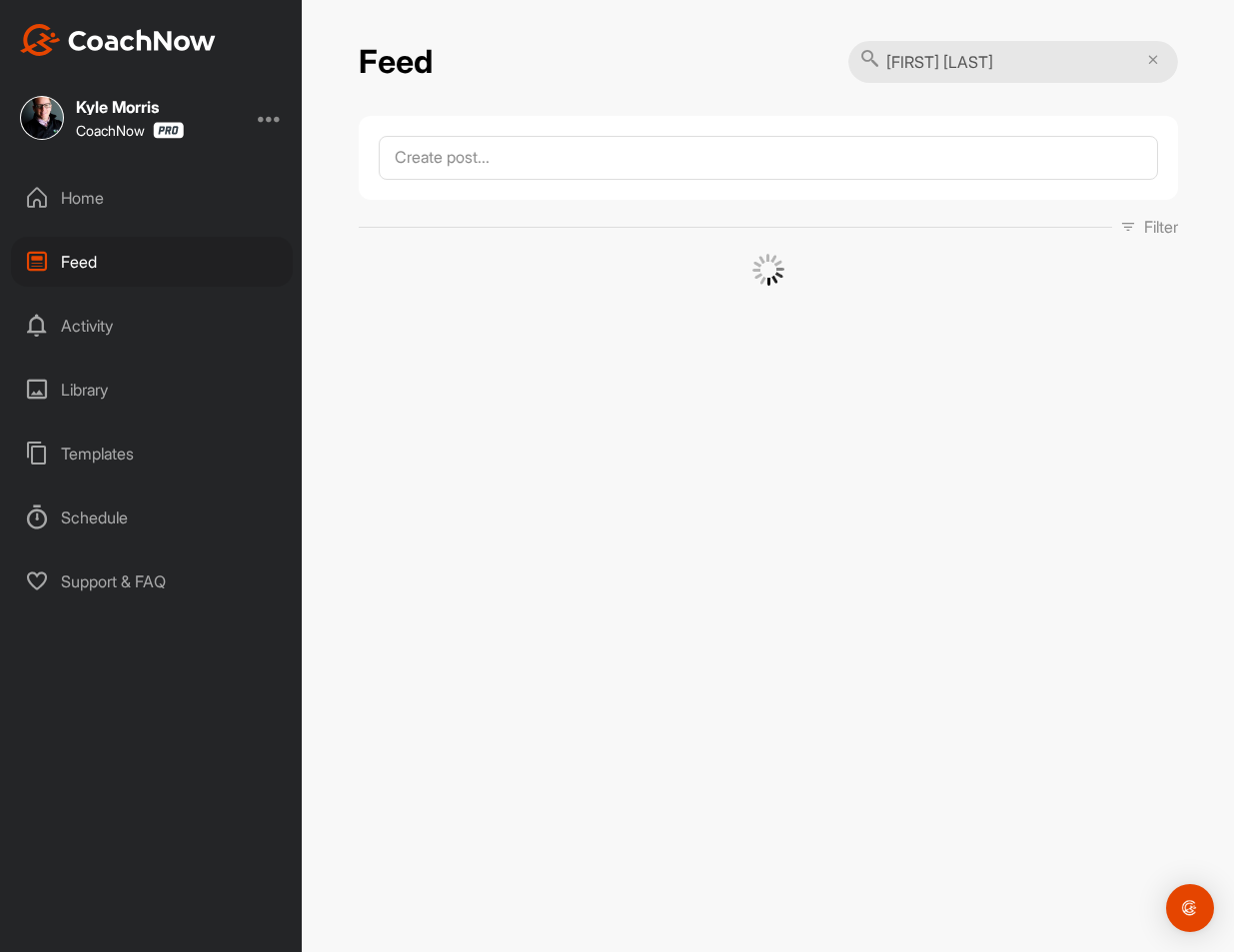 type on "[FIRST] [LAST]" 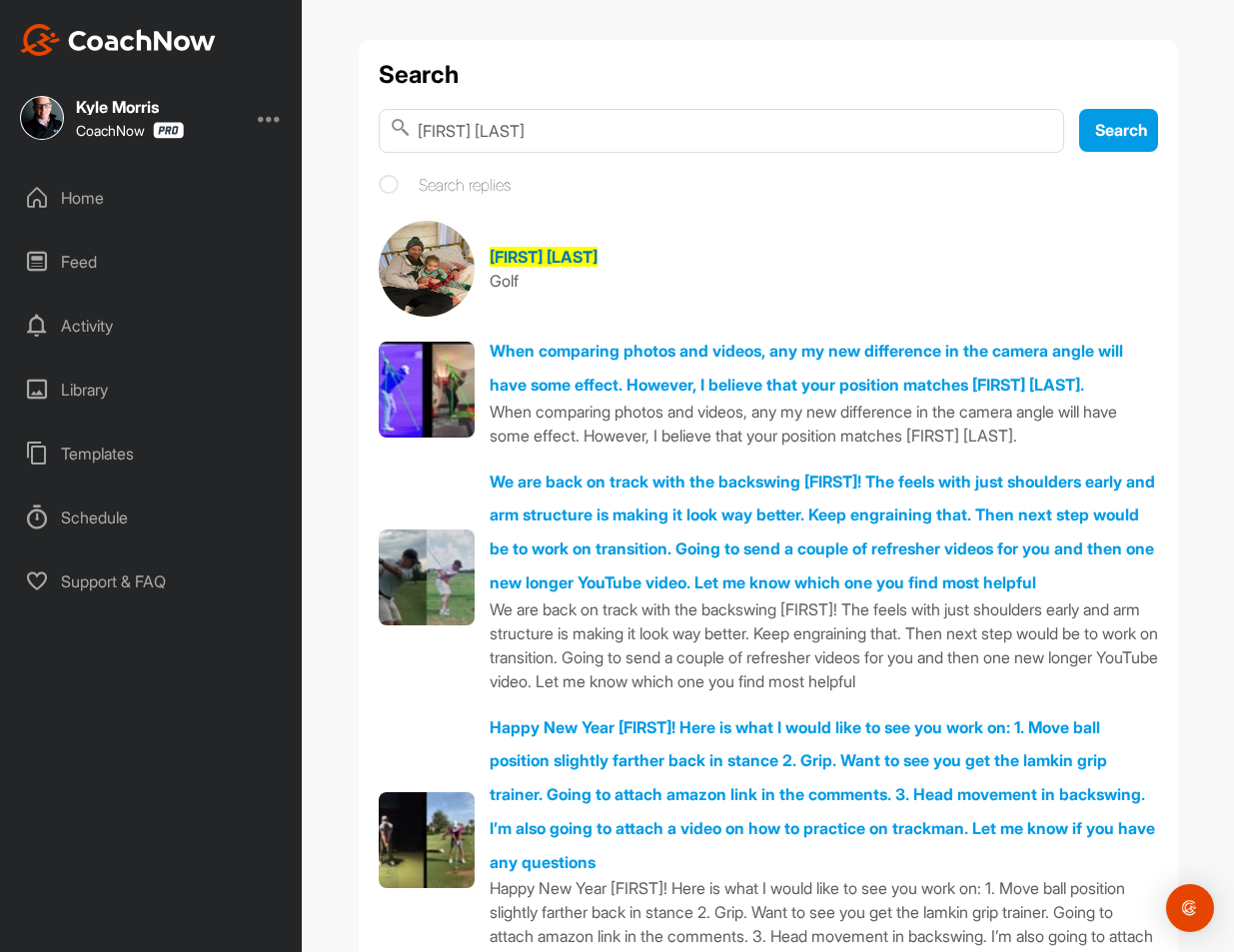 click at bounding box center [427, 269] 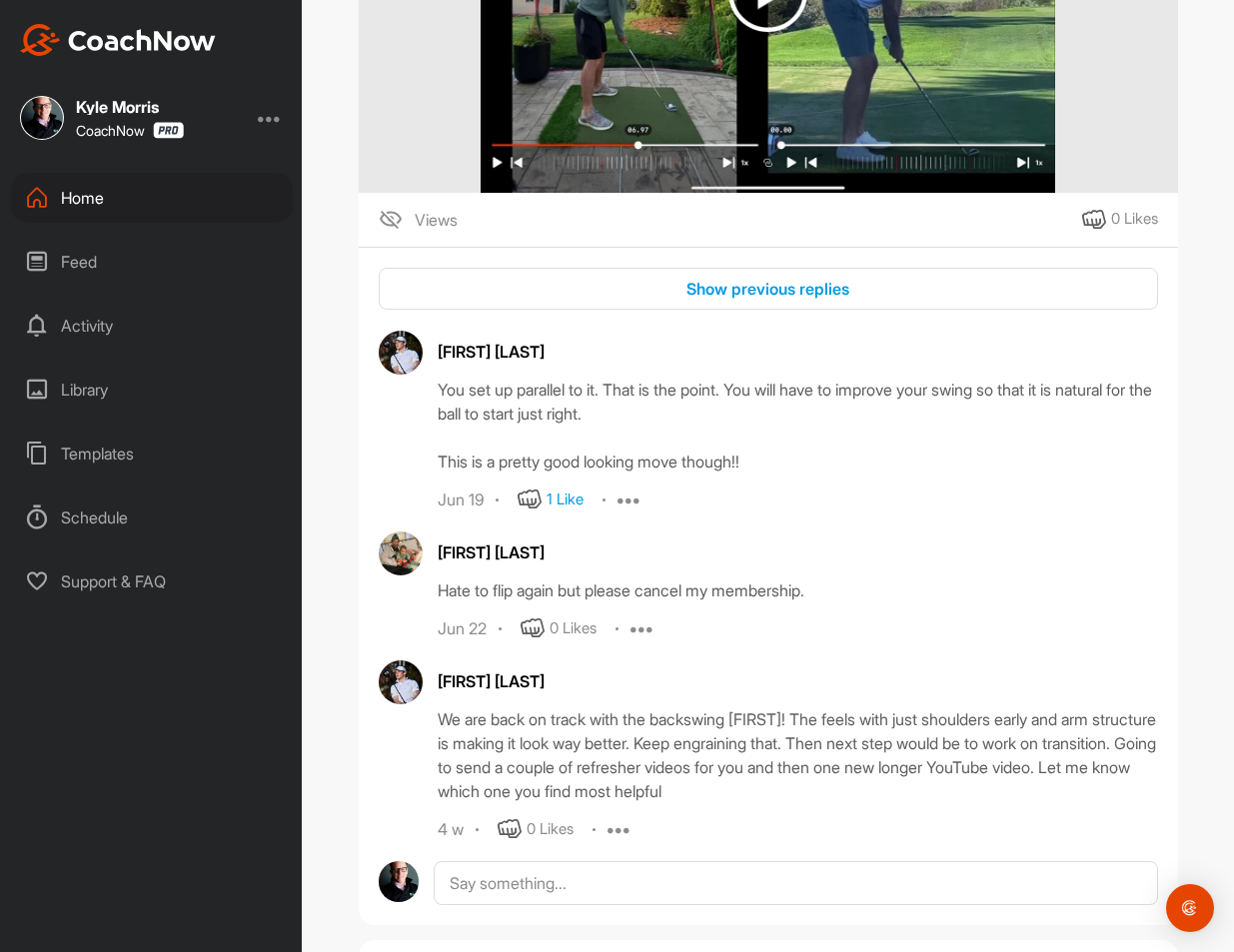 scroll, scrollTop: 2341, scrollLeft: 0, axis: vertical 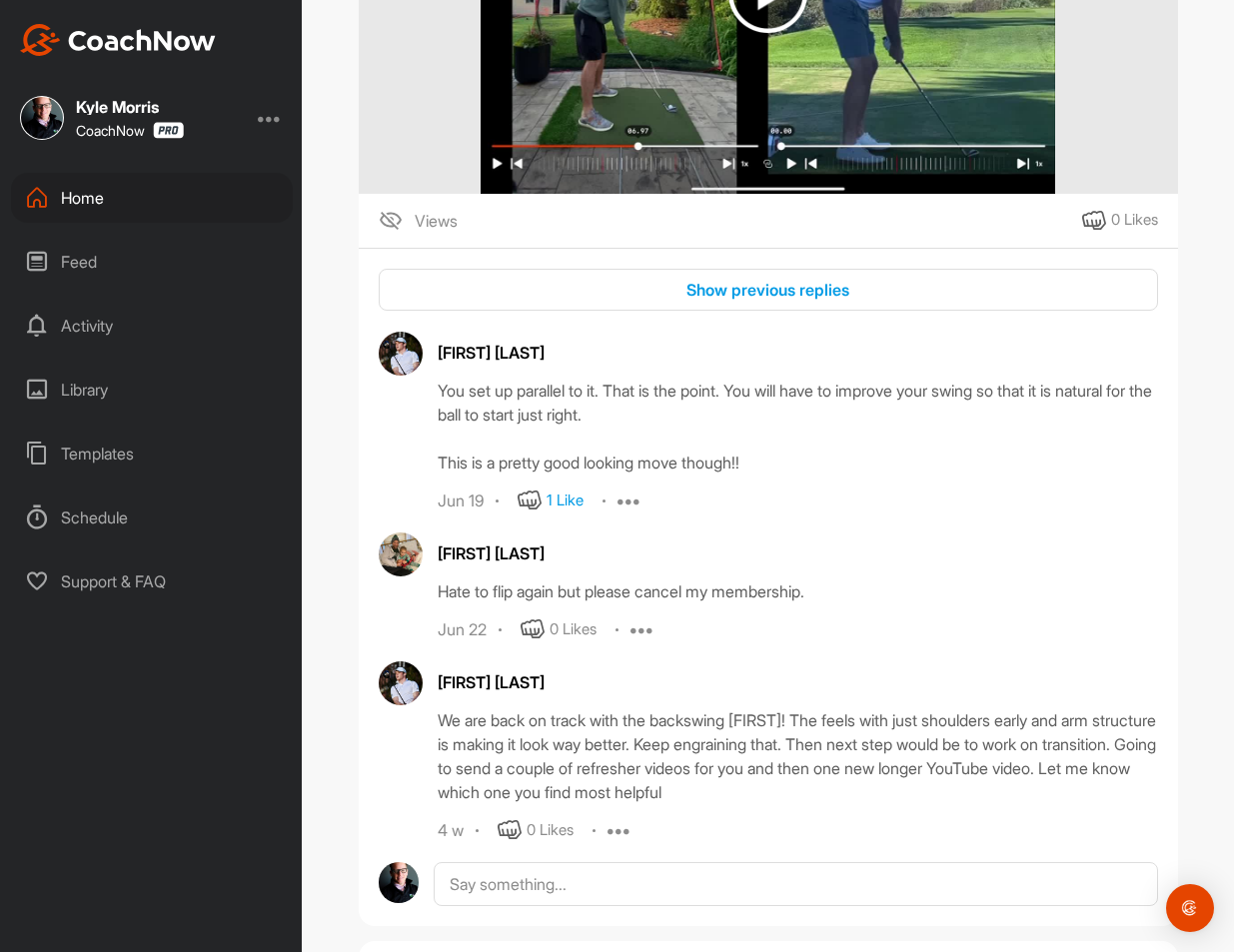 click on "Feed" at bounding box center (152, 262) 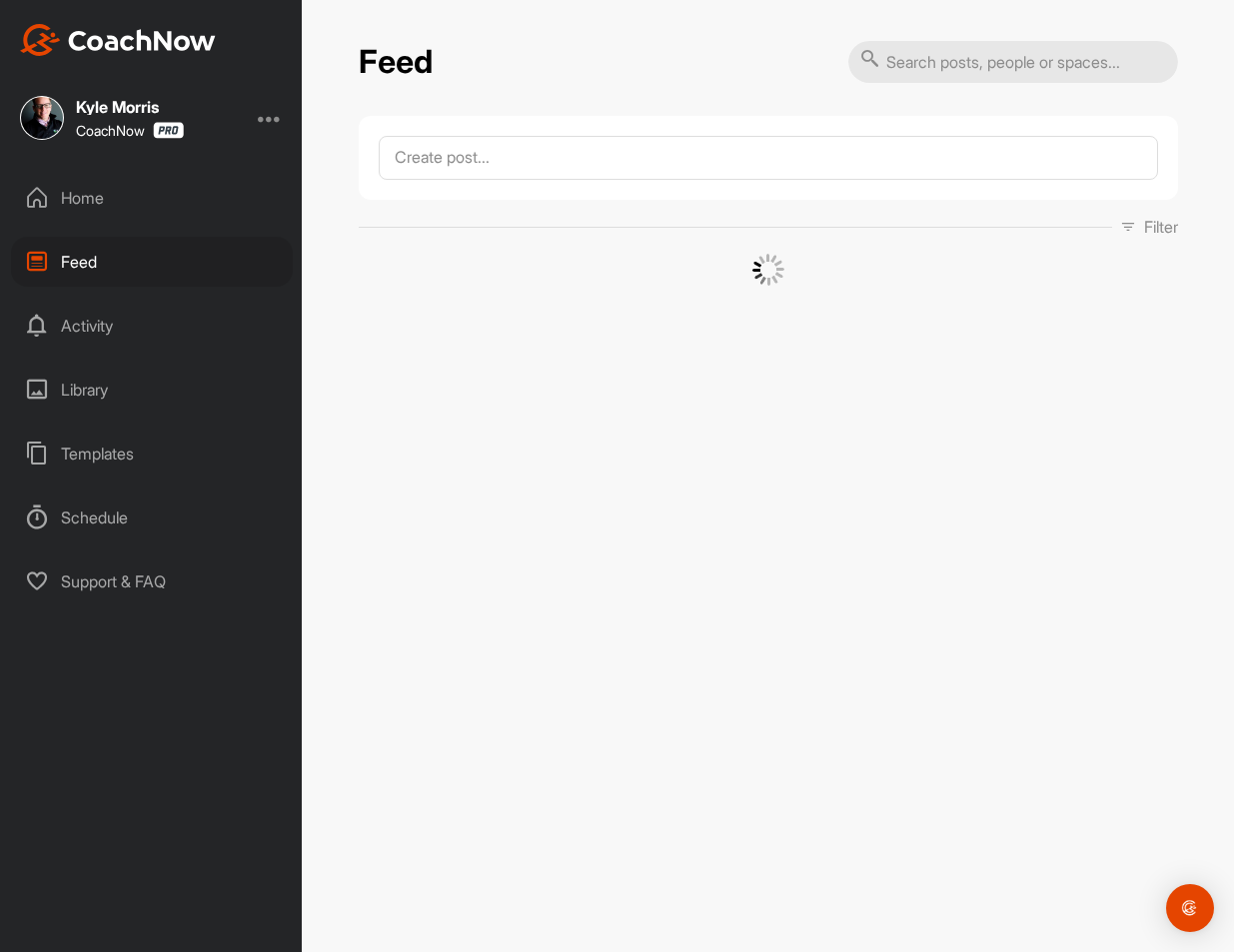 click at bounding box center [1013, 62] 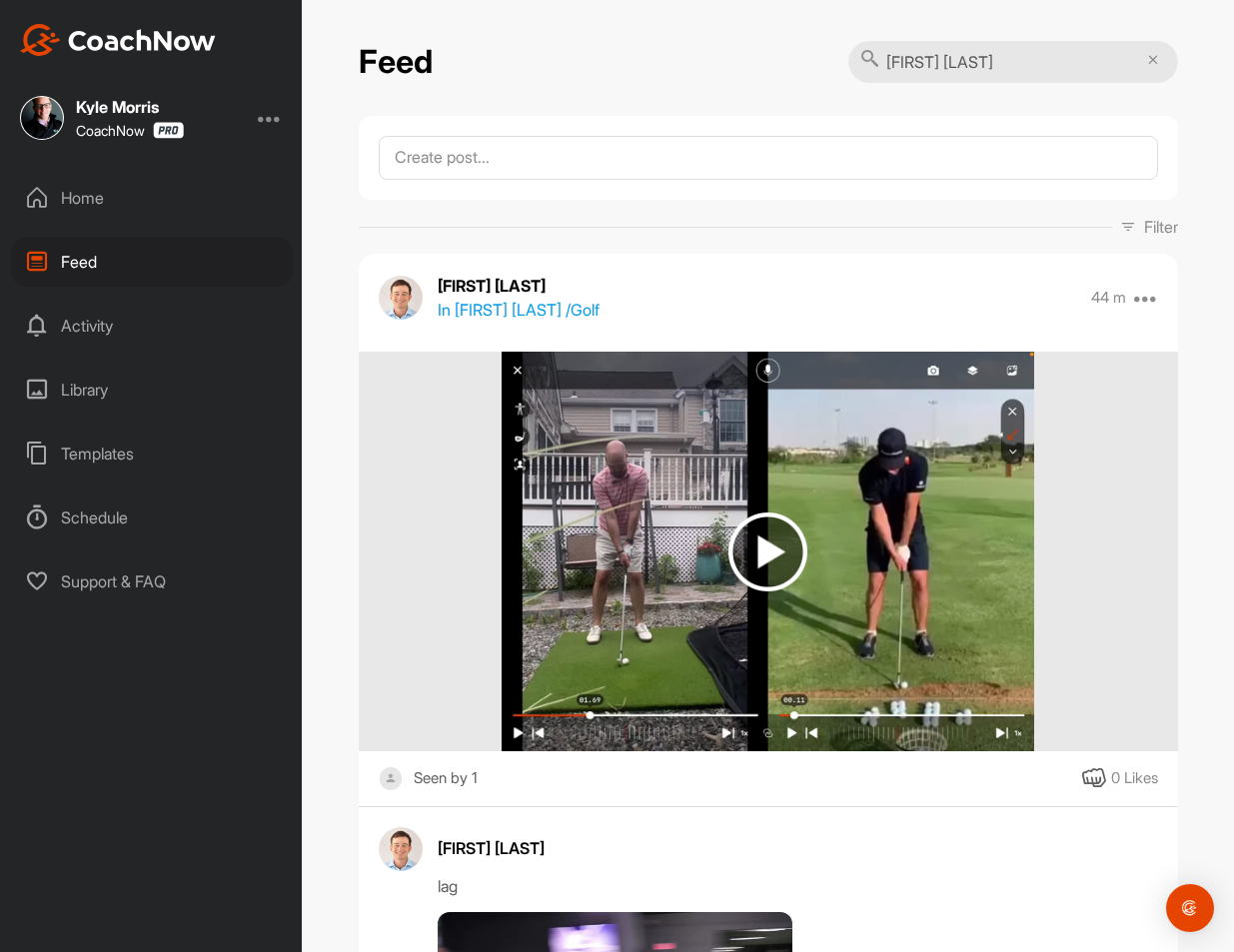 type on "[FIRST] [LAST]" 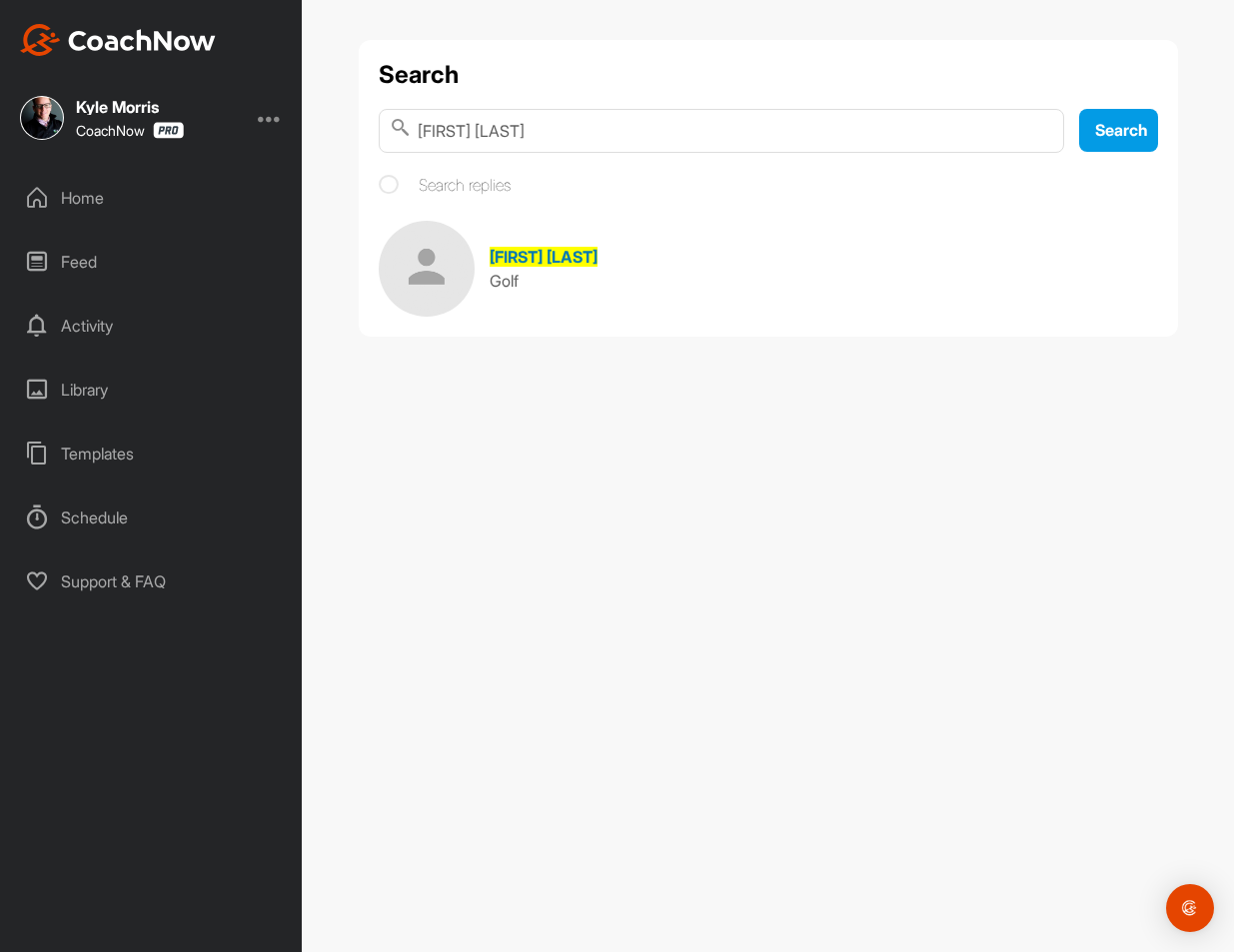 click at bounding box center (427, 269) 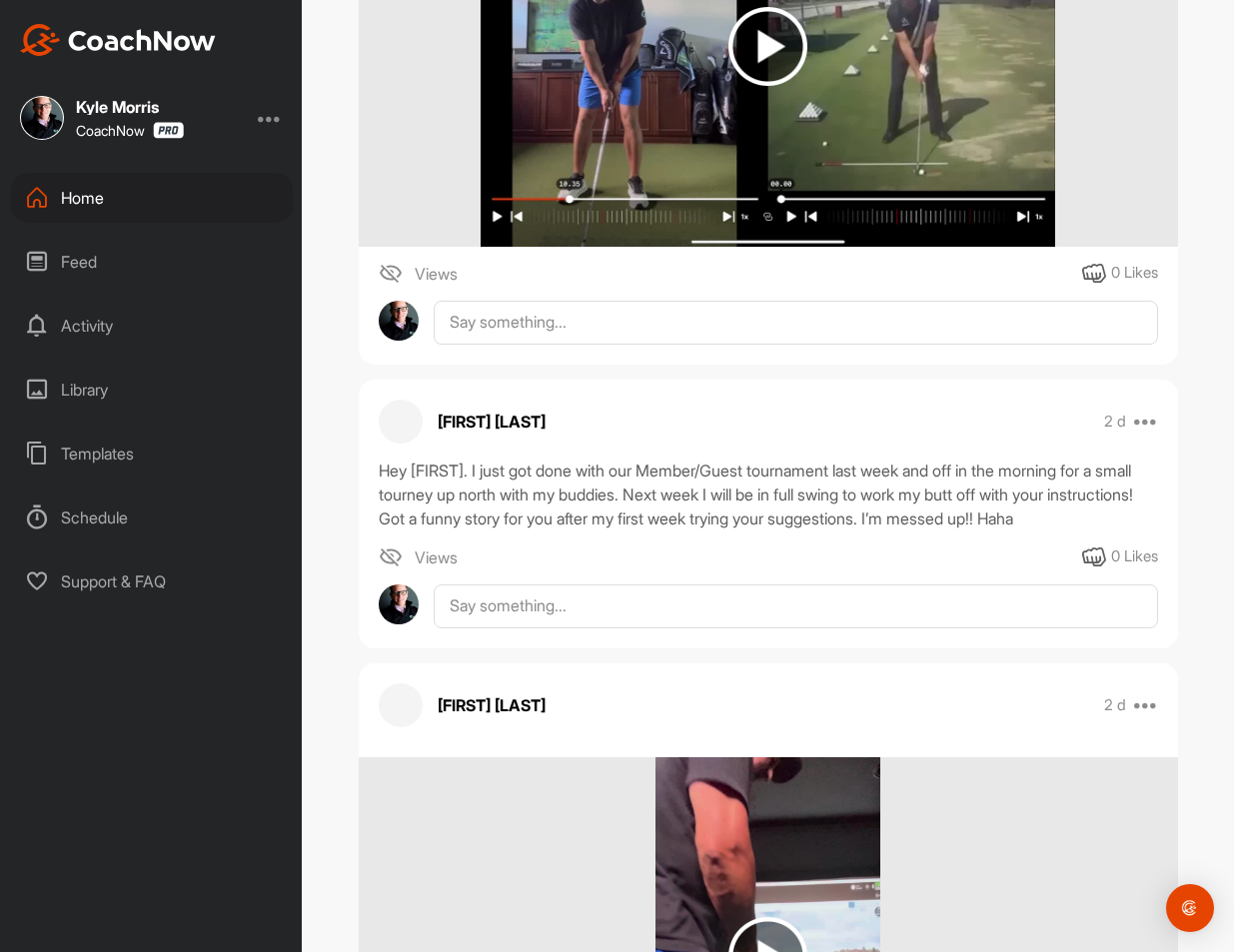 scroll, scrollTop: 822, scrollLeft: 0, axis: vertical 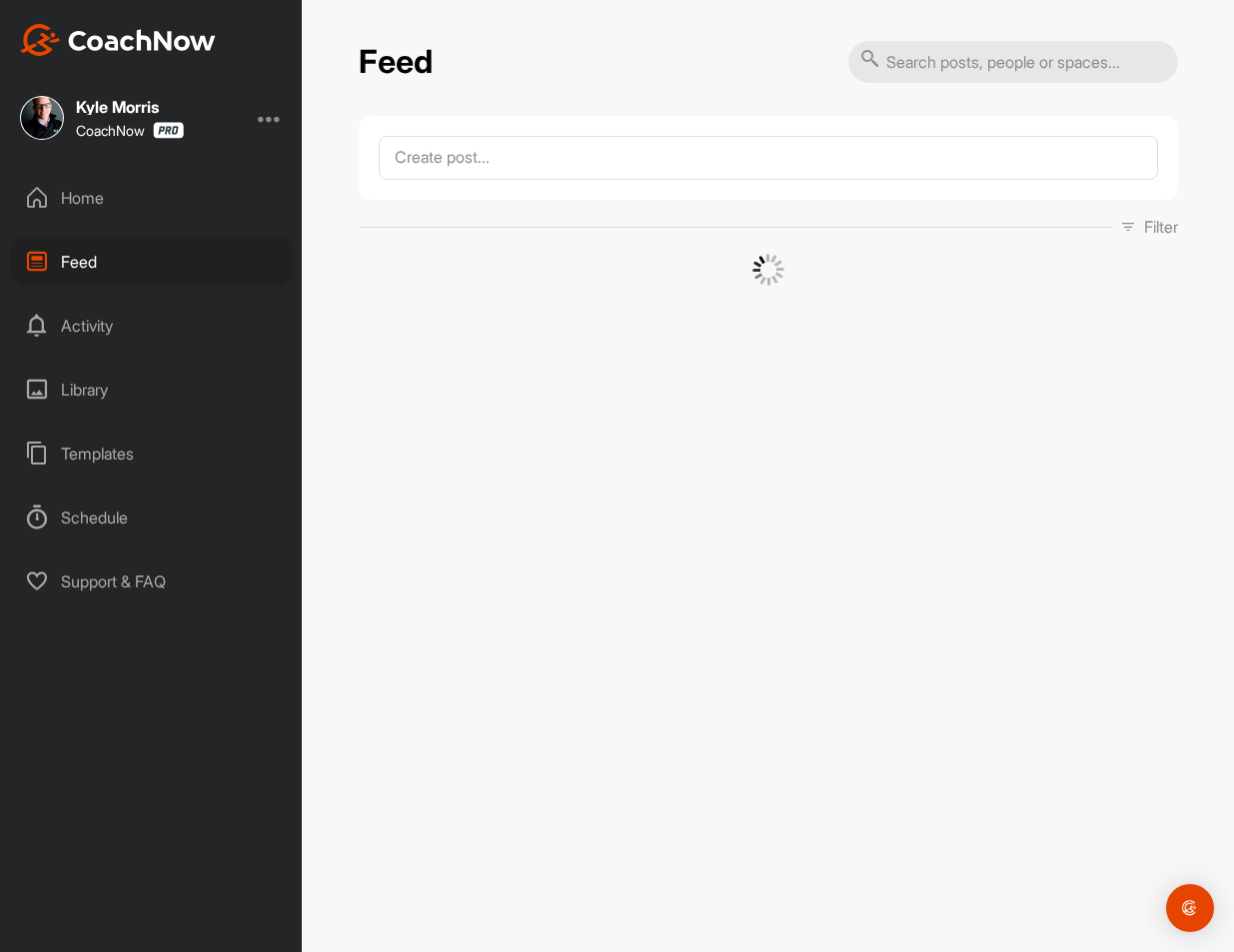 click at bounding box center (1013, 62) 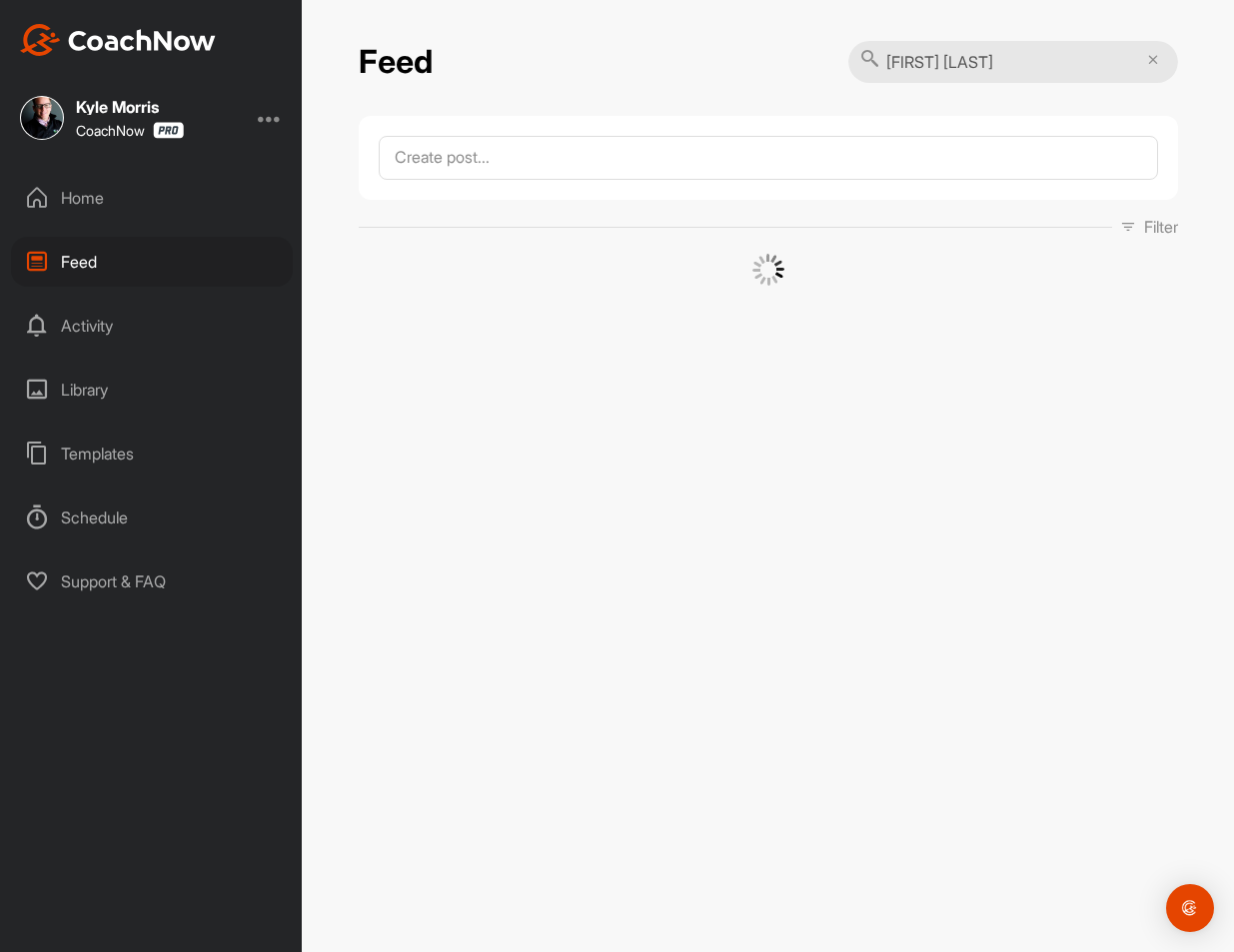 type on "[FIRST] [LAST]" 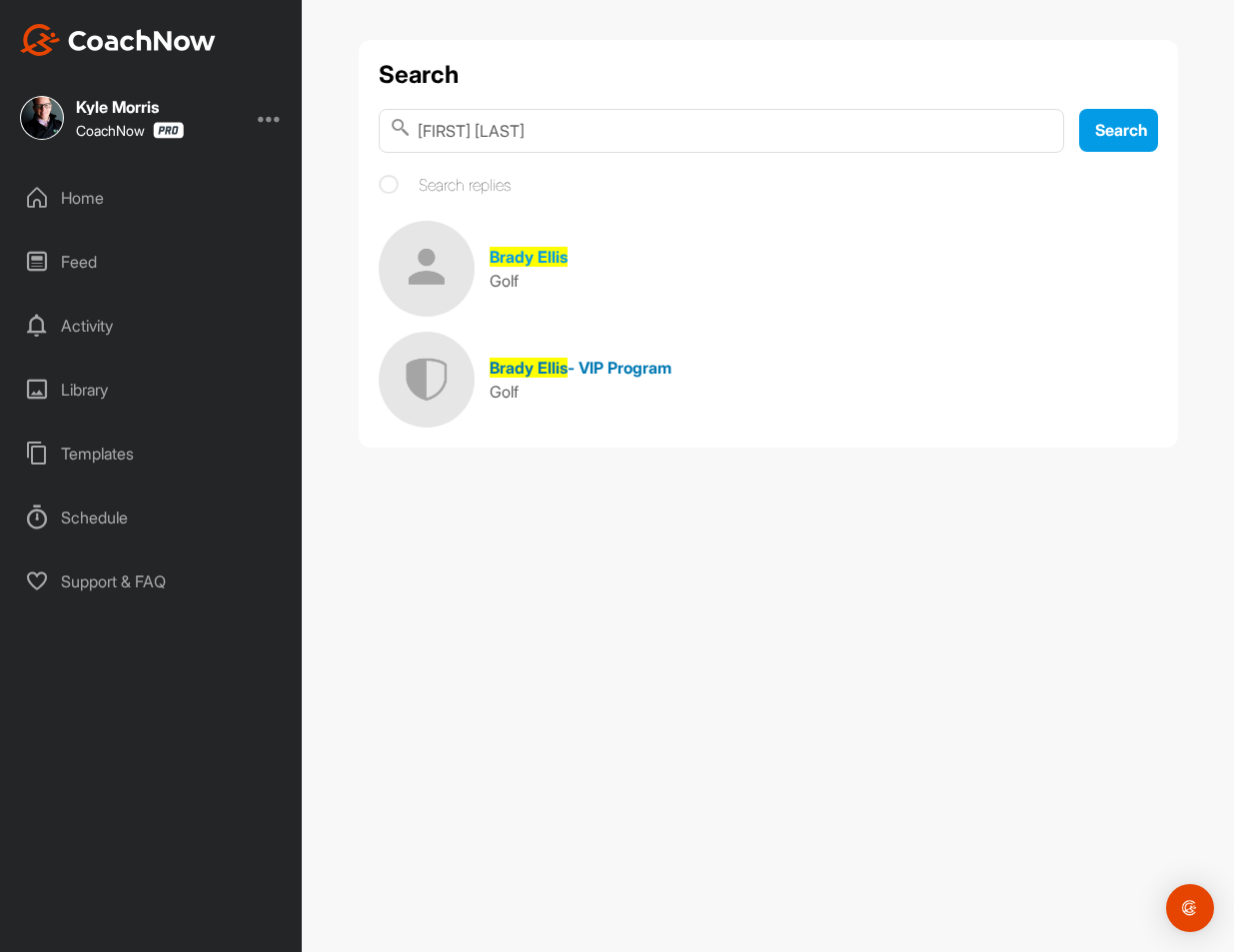 click at bounding box center (427, 380) 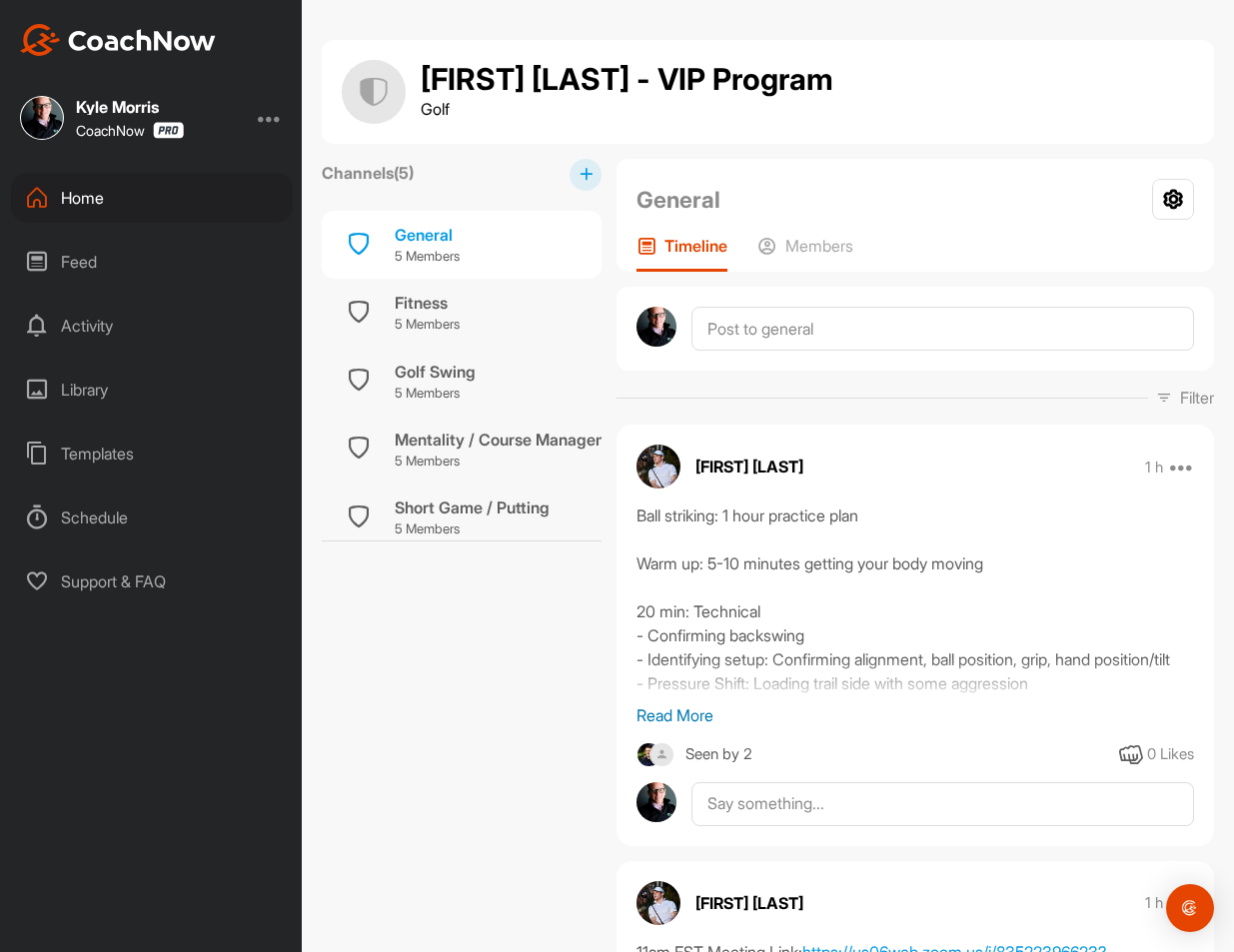 scroll, scrollTop: 1362, scrollLeft: 0, axis: vertical 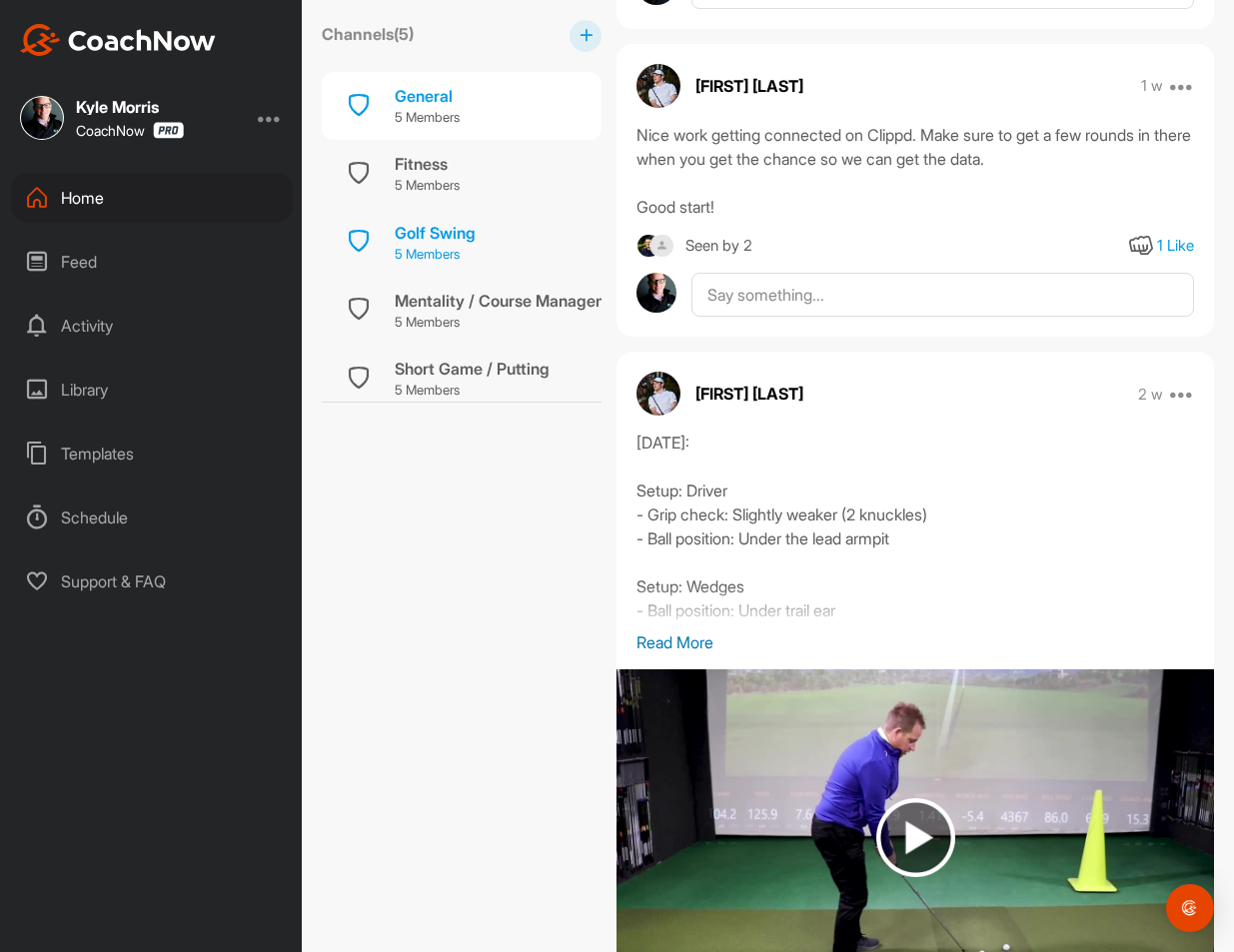 click on "Golf Swing" at bounding box center [435, 233] 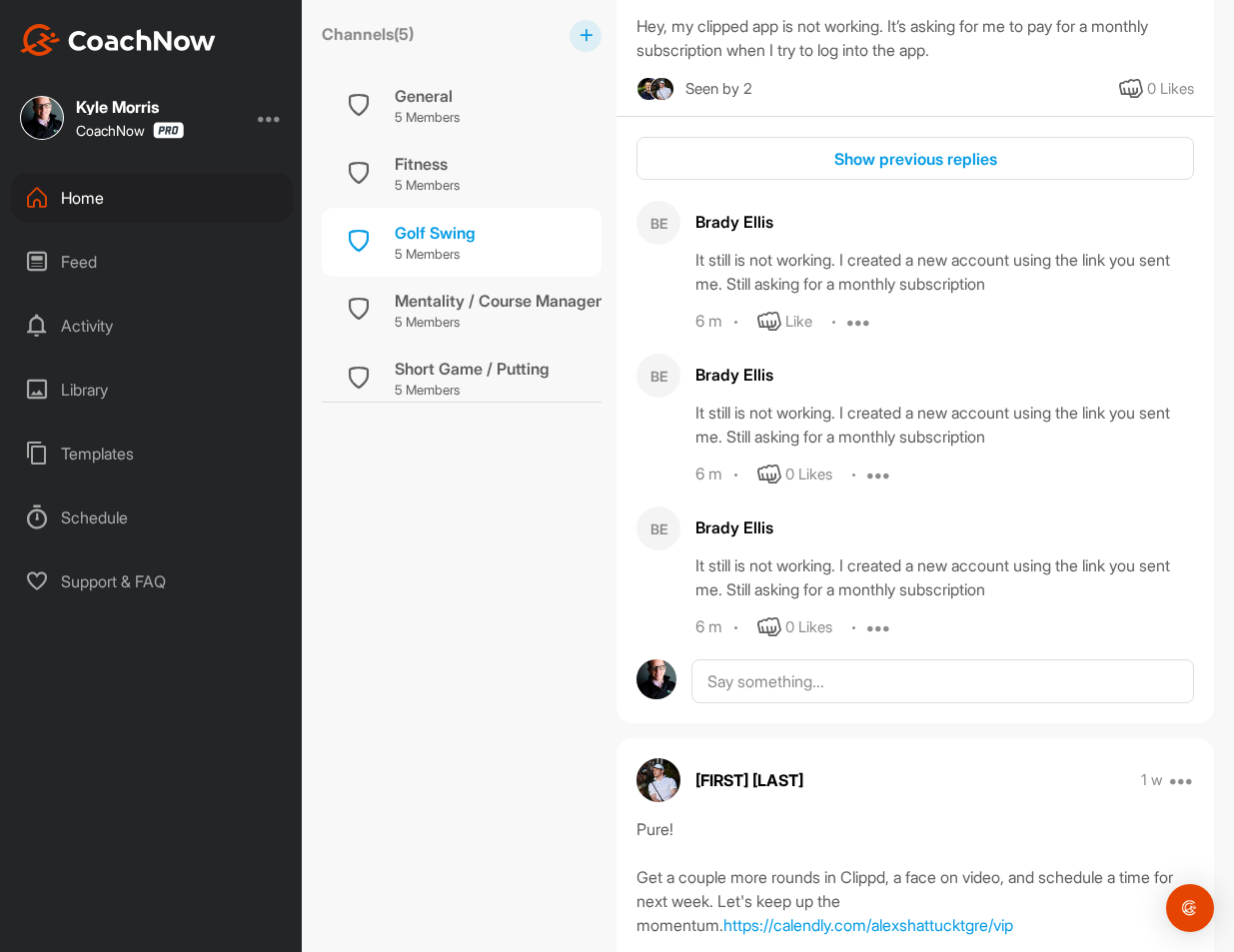 scroll, scrollTop: 1727, scrollLeft: 0, axis: vertical 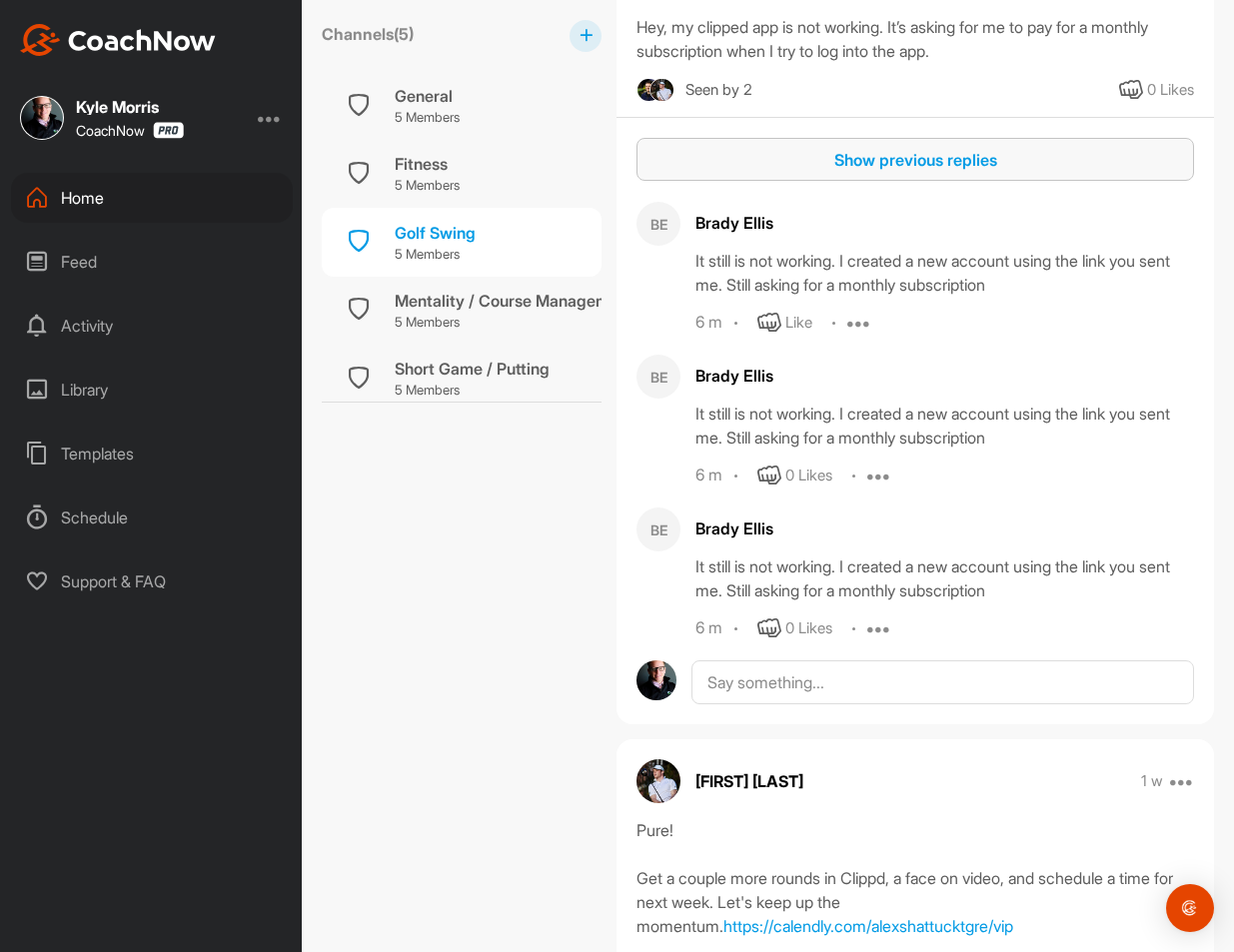 click on "Show previous replies" at bounding box center (915, 160) 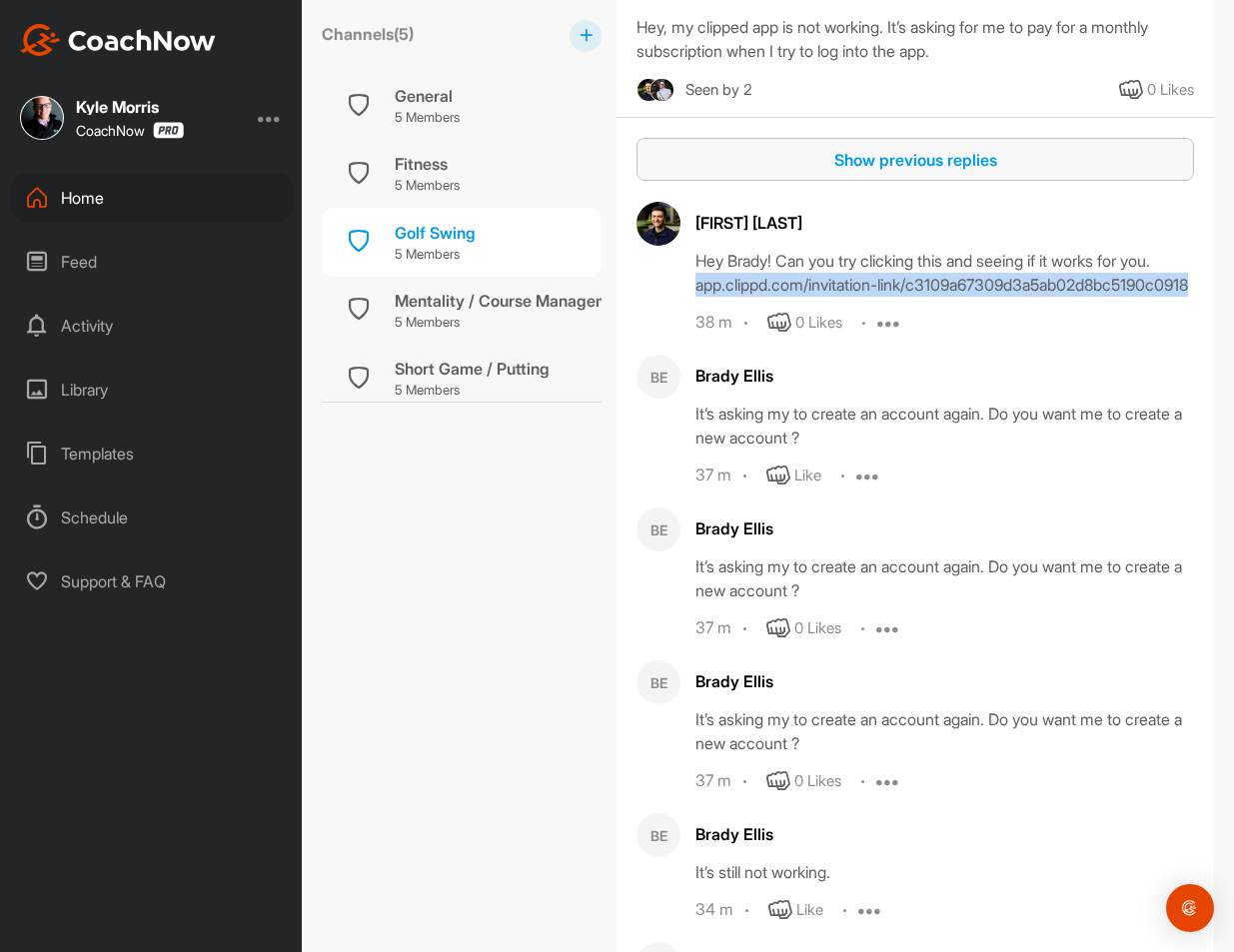 drag, startPoint x: 1030, startPoint y: 304, endPoint x: 733, endPoint y: 278, distance: 298.13588 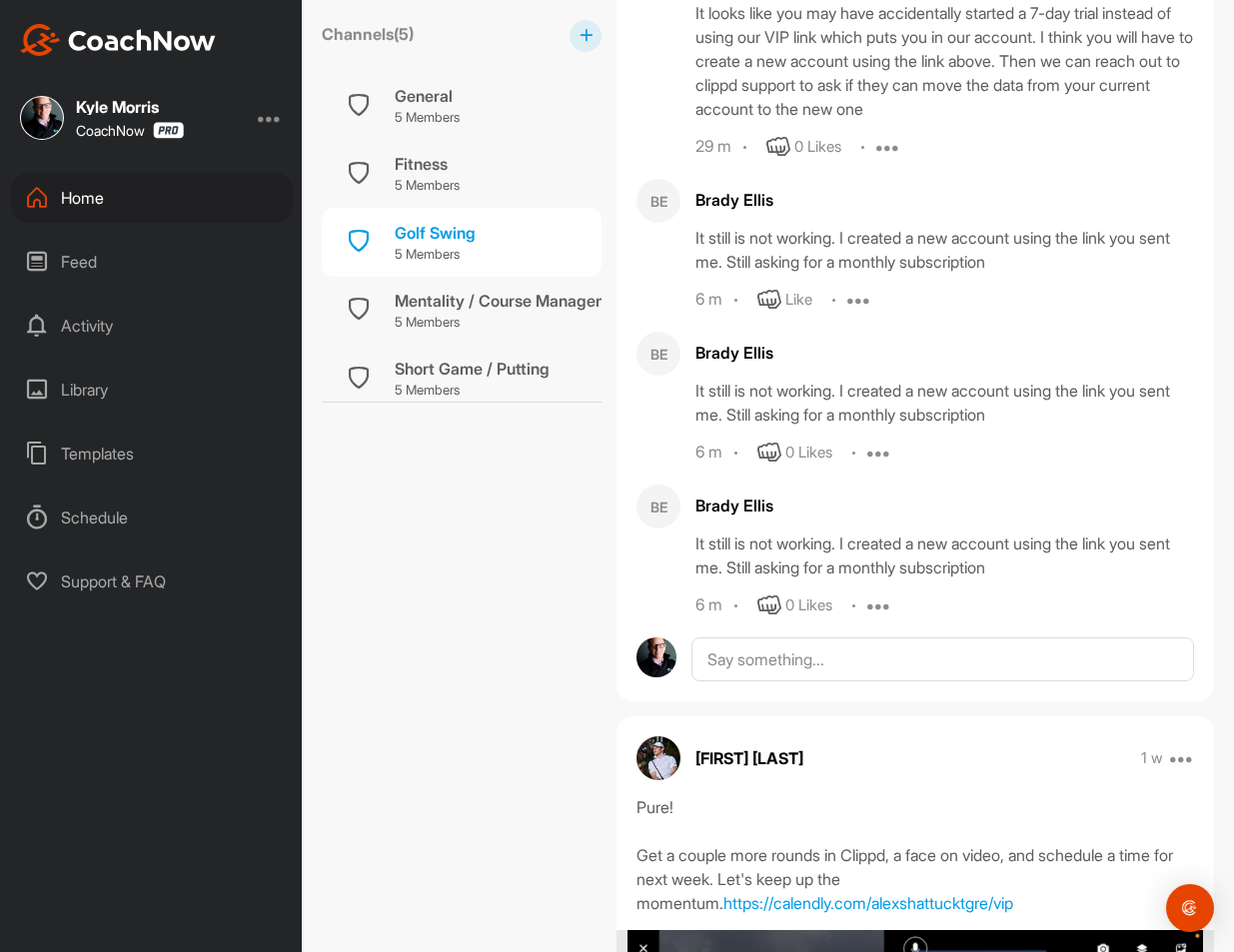 scroll, scrollTop: 3007, scrollLeft: 0, axis: vertical 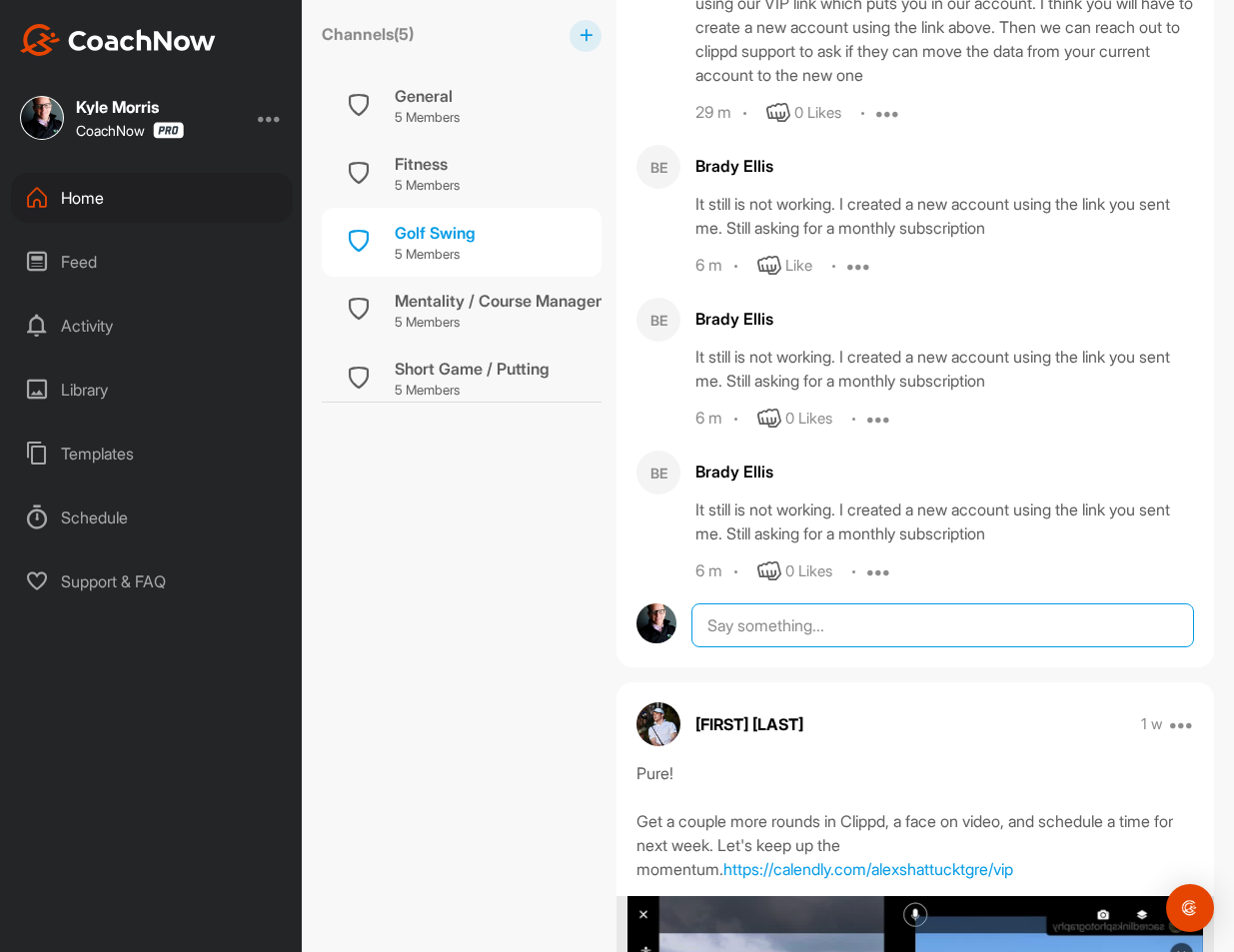 click at bounding box center [942, 625] 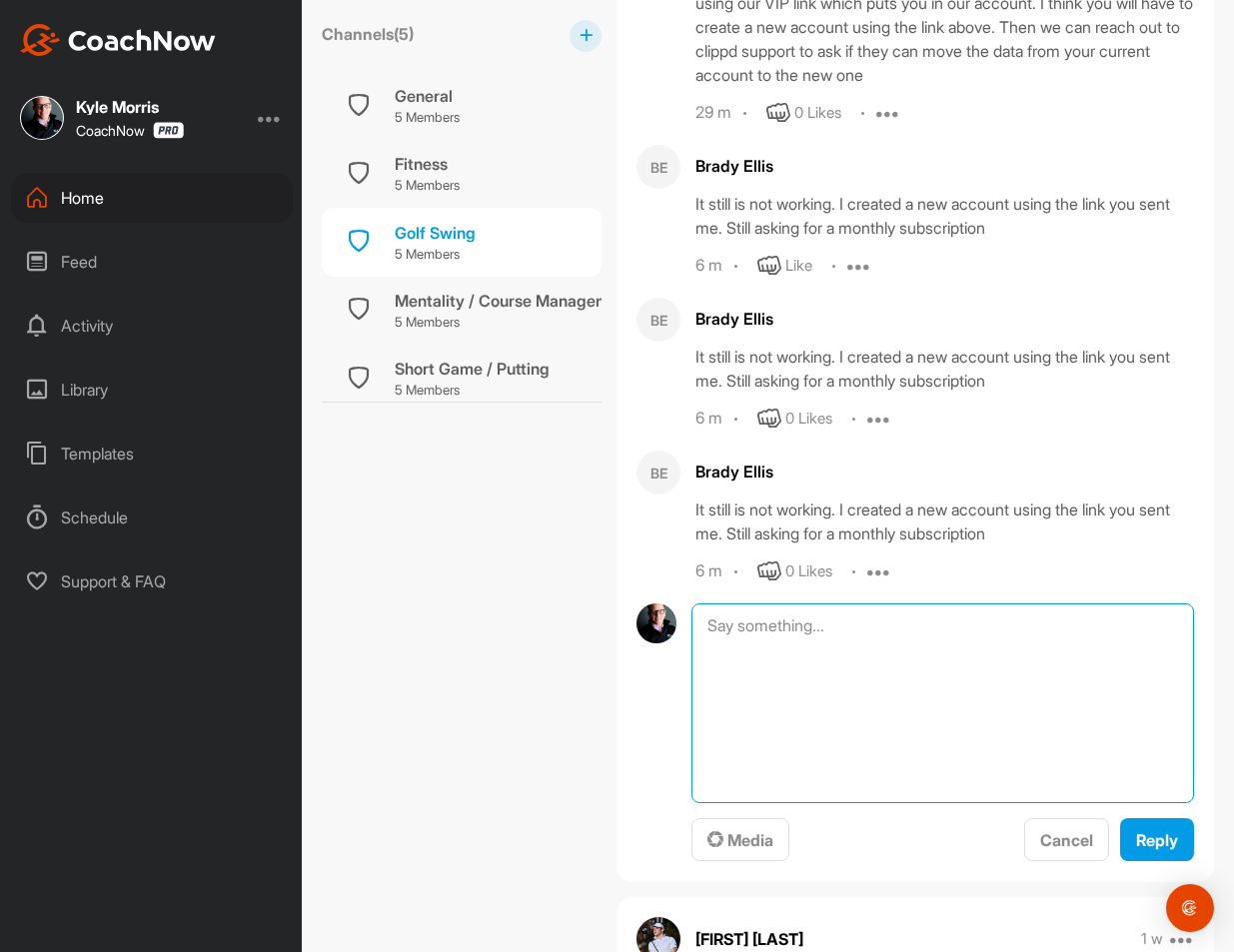 click at bounding box center [942, 703] 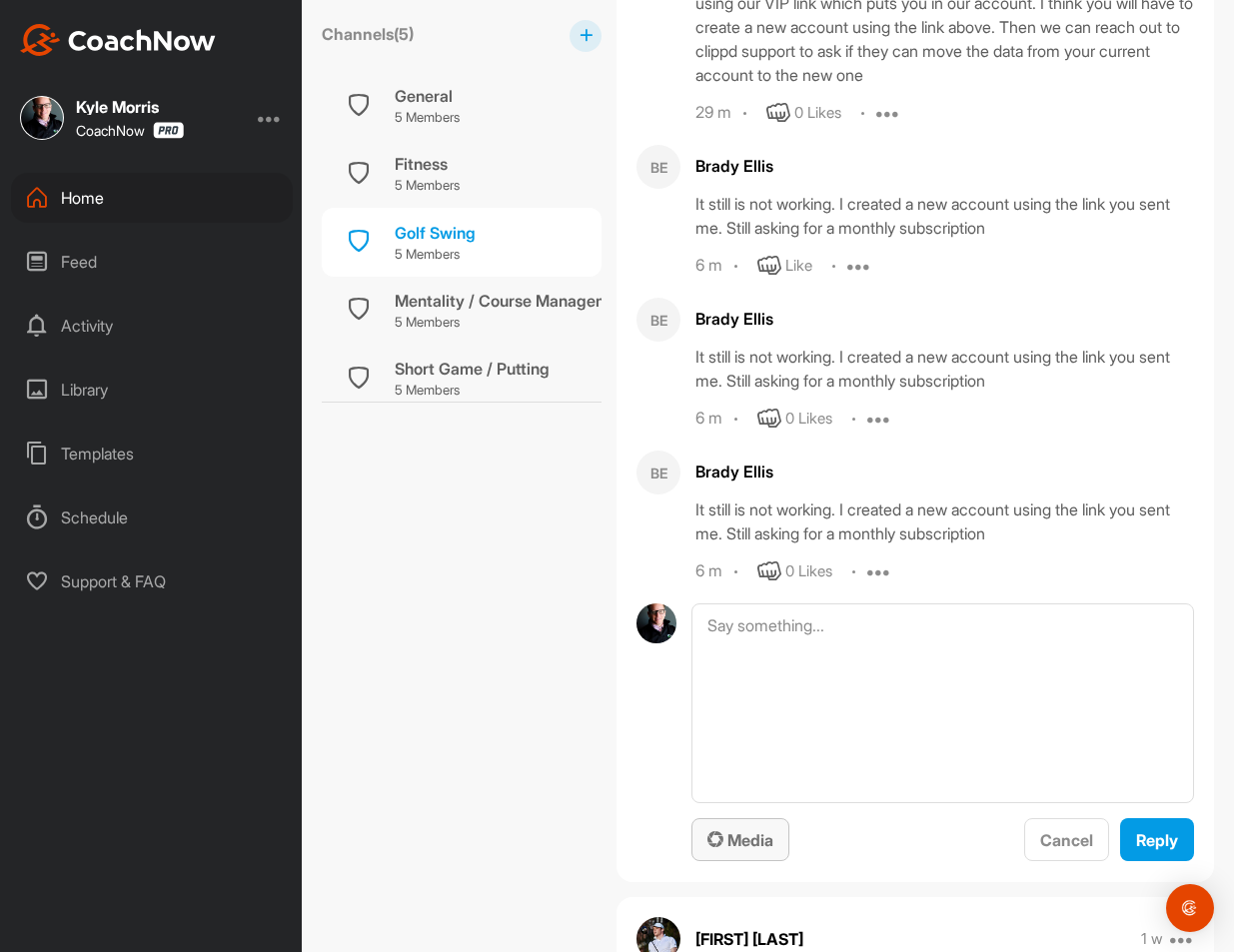click on "Media" at bounding box center [740, 840] 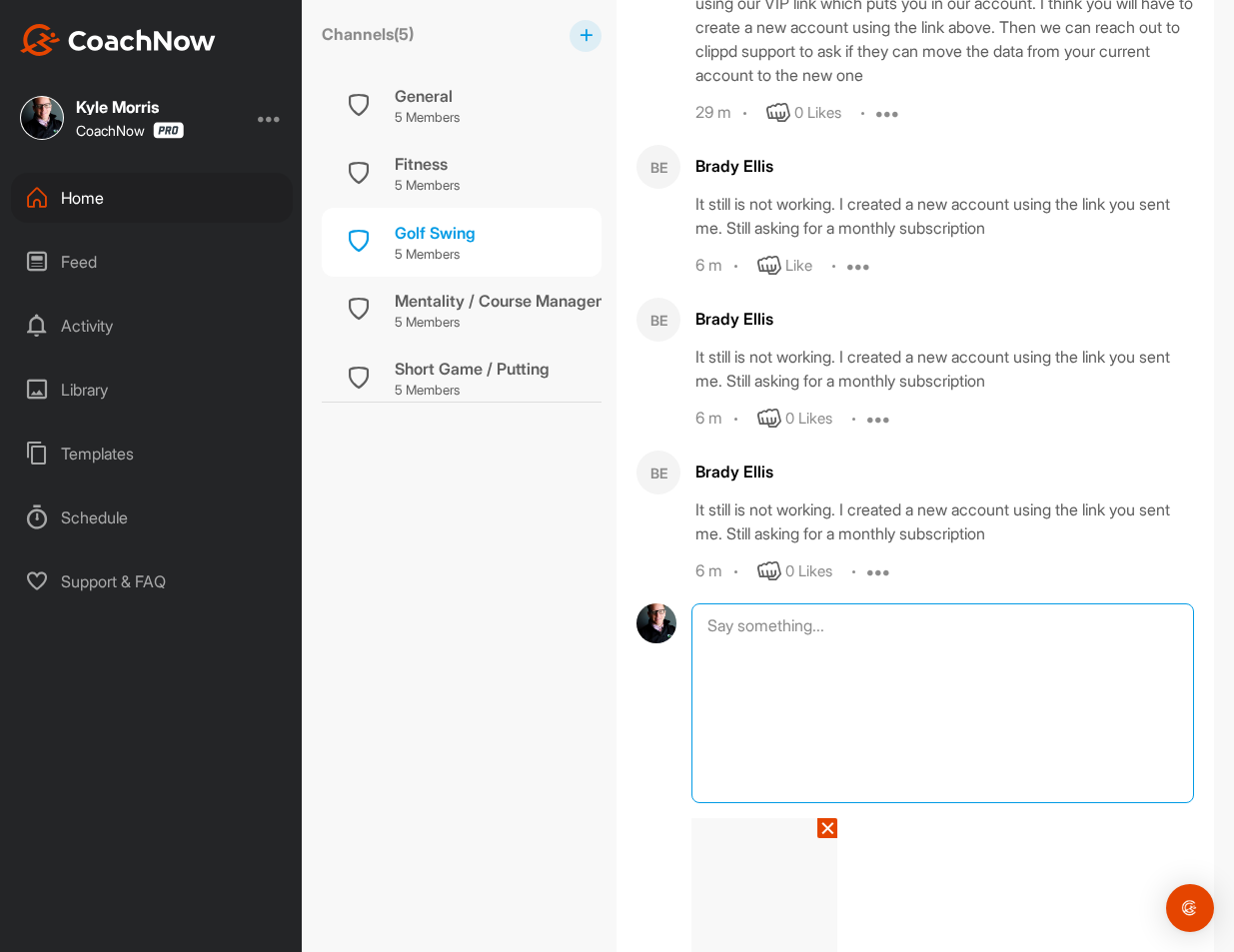 click at bounding box center [942, 703] 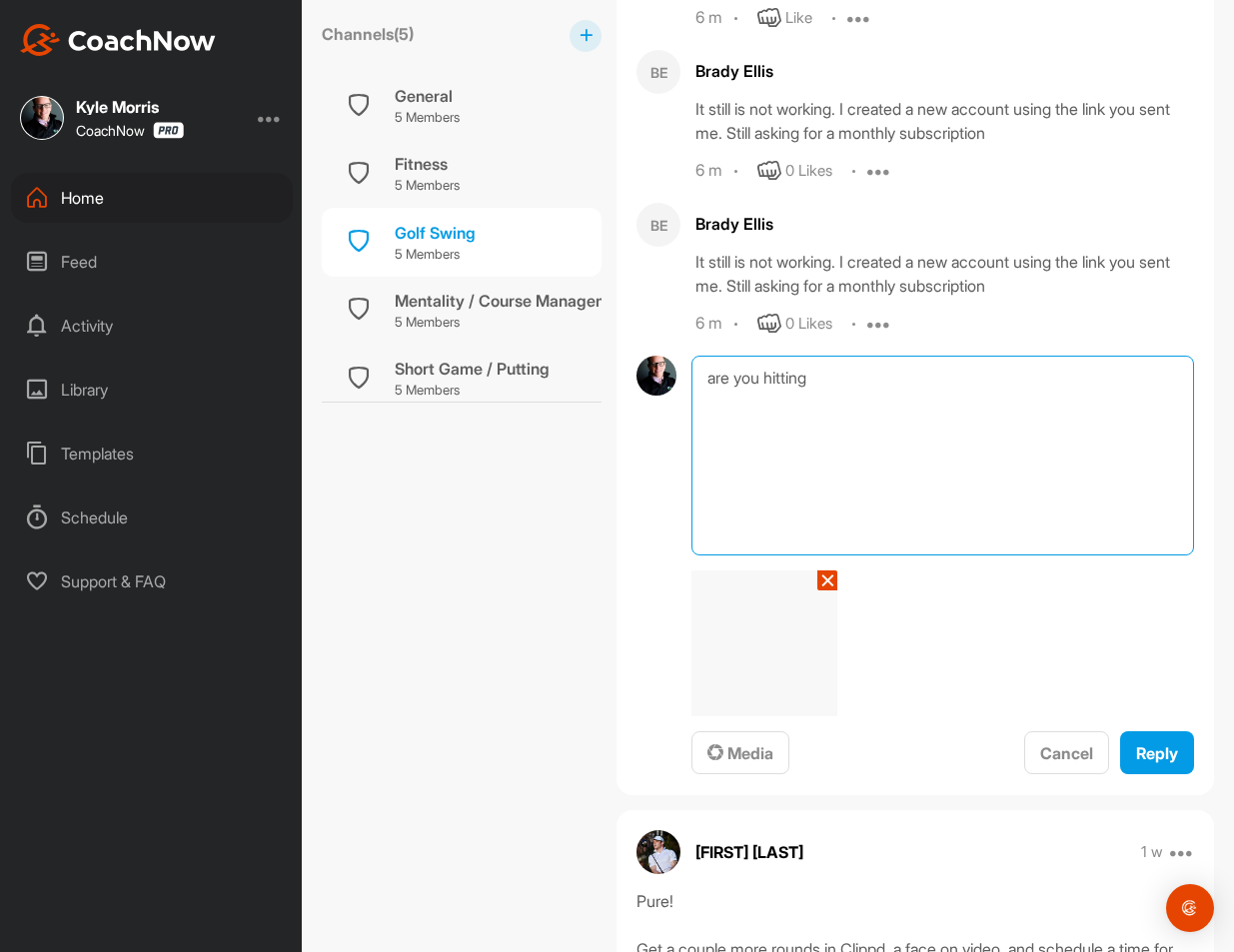 scroll, scrollTop: 3254, scrollLeft: 0, axis: vertical 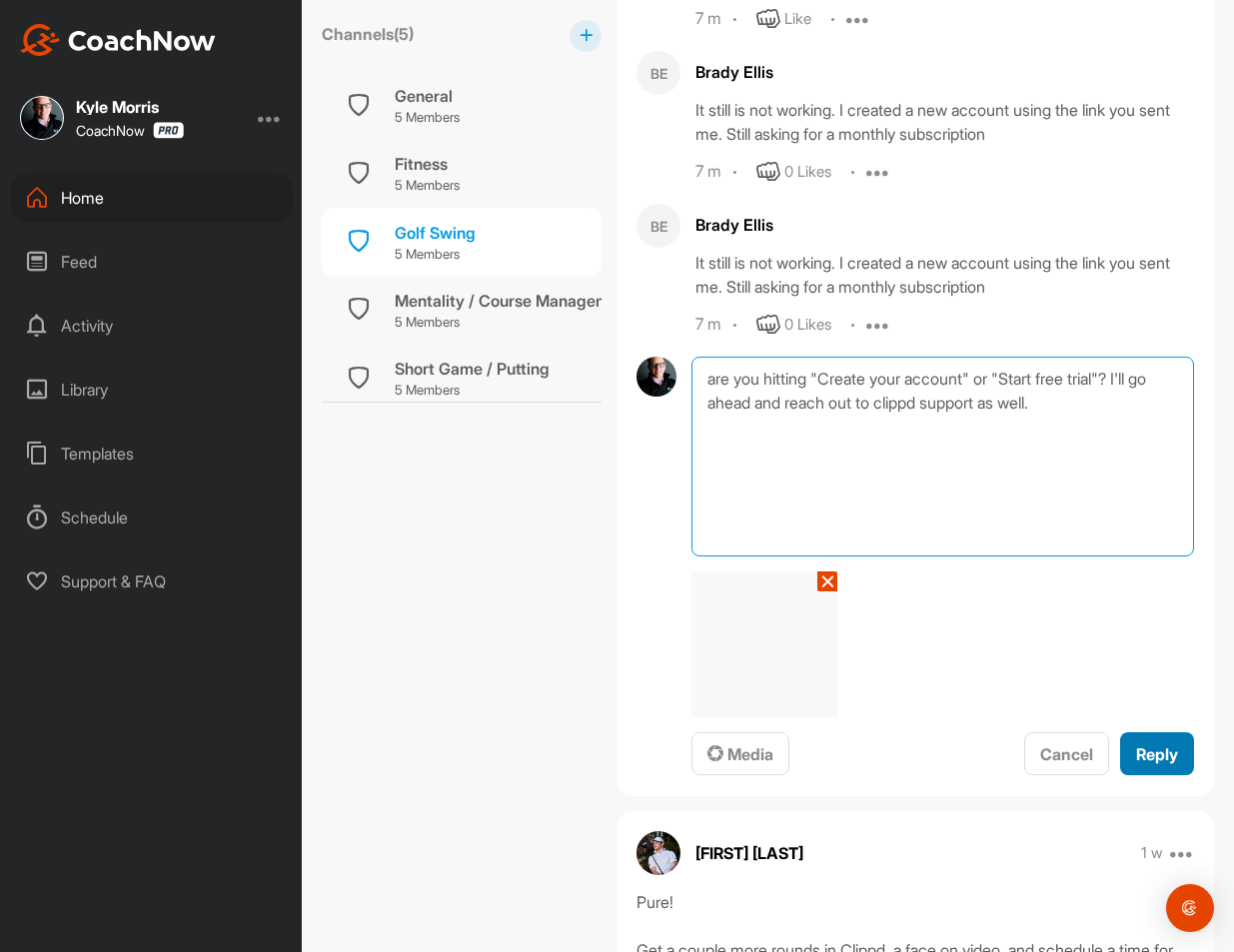 type on "are you hitting "Create your account" or "Start free trial"? I'll go ahead and reach out to clippd support as well." 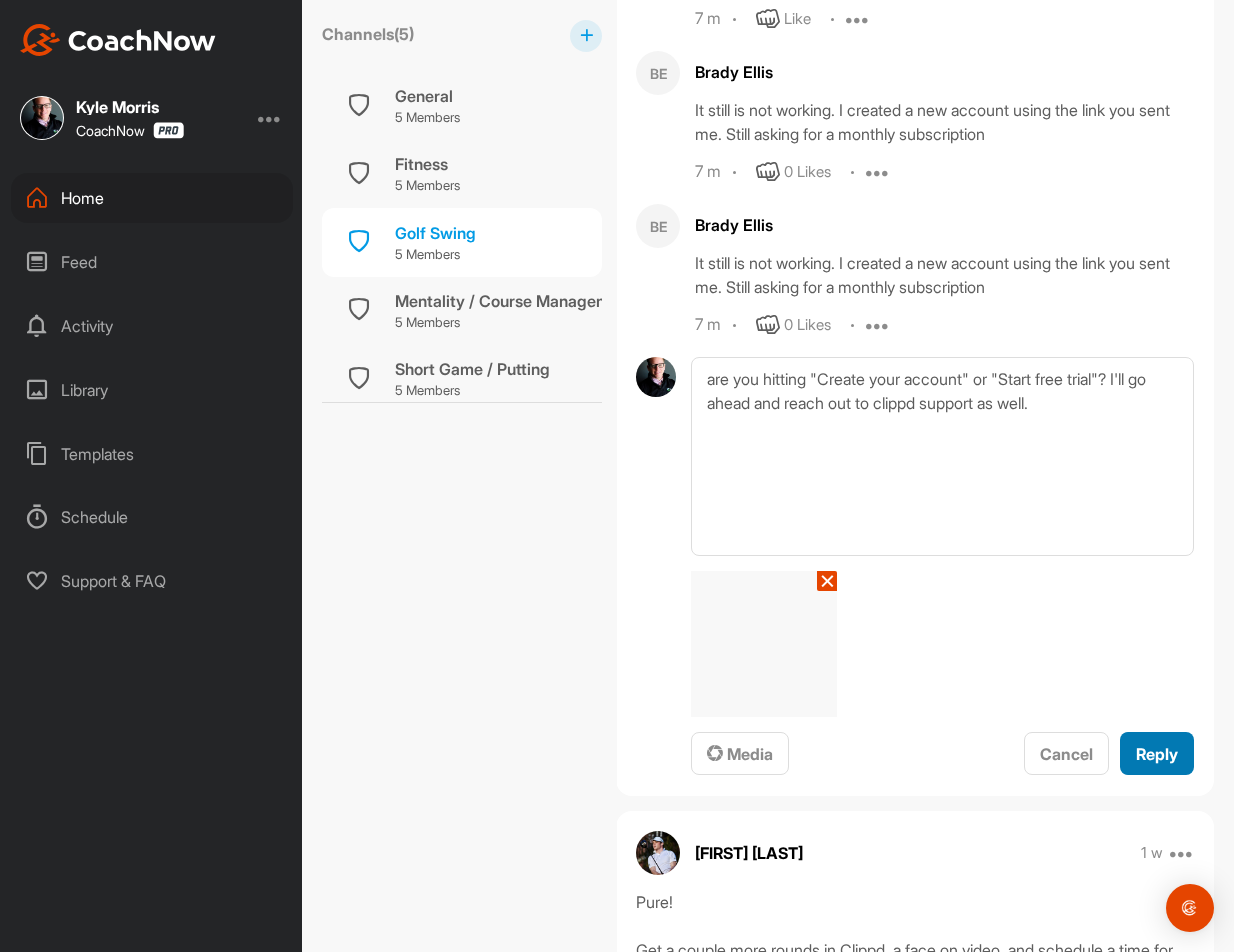 click on "Reply" at bounding box center [1157, 754] 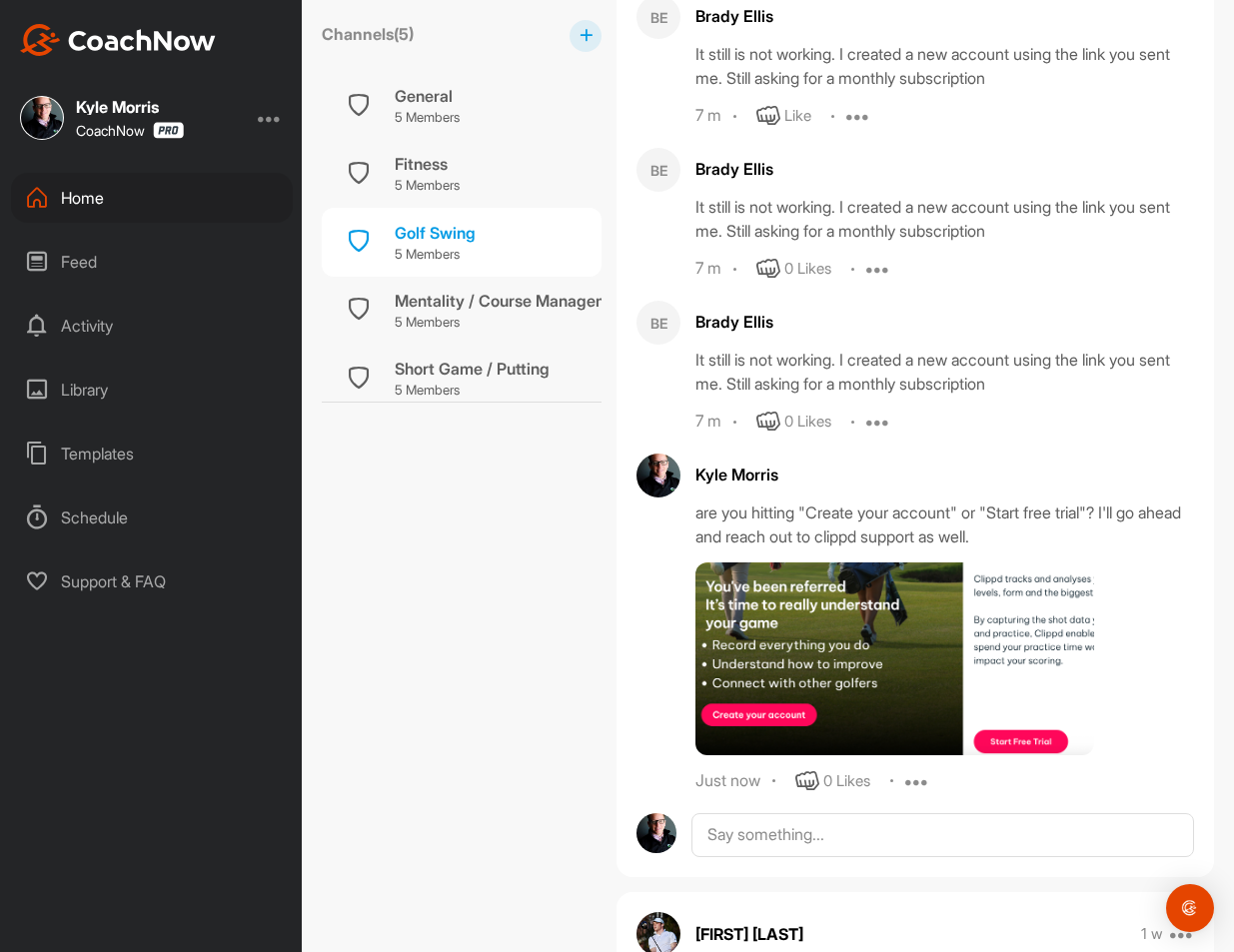 scroll, scrollTop: 3165, scrollLeft: 0, axis: vertical 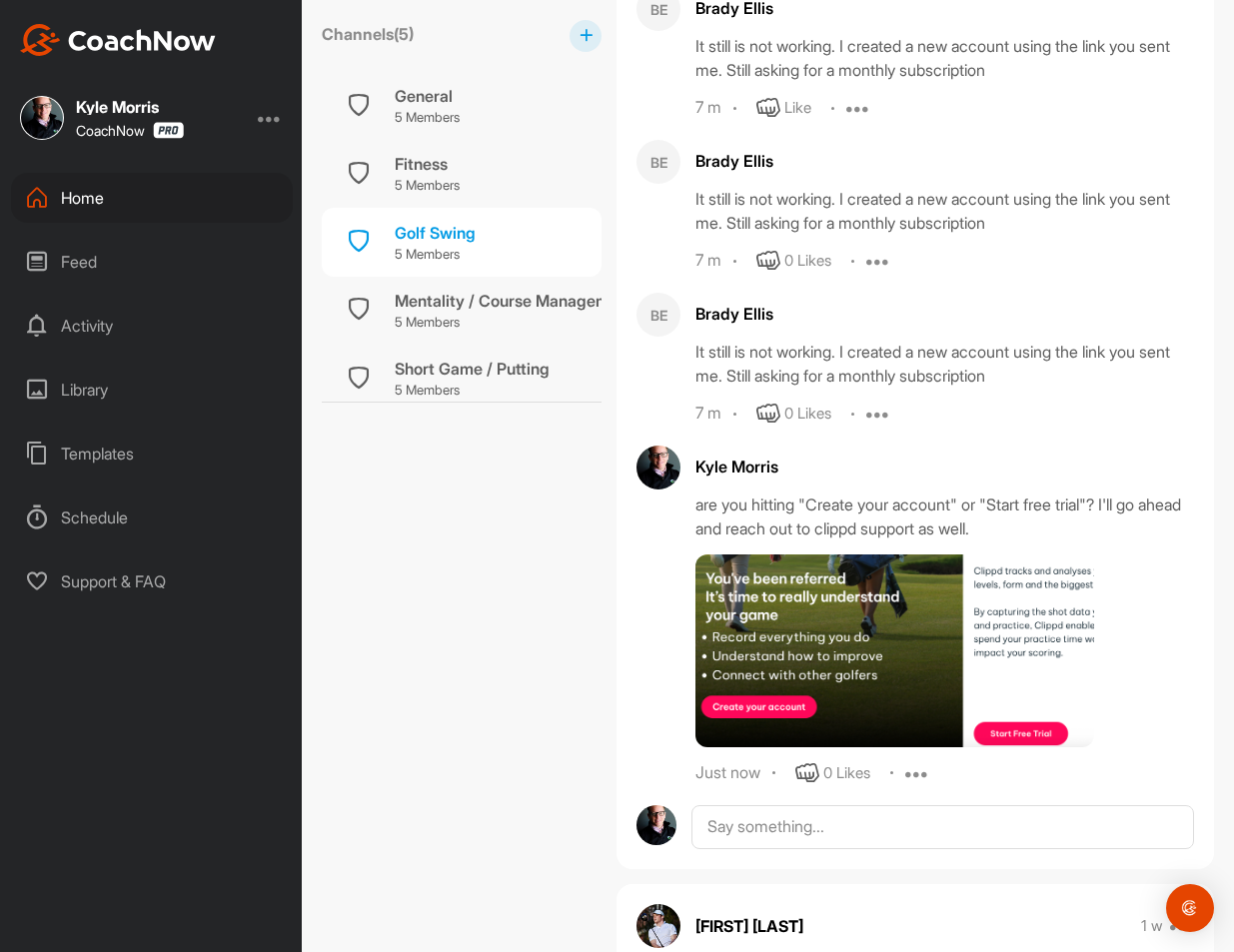 click at bounding box center (894, 650) 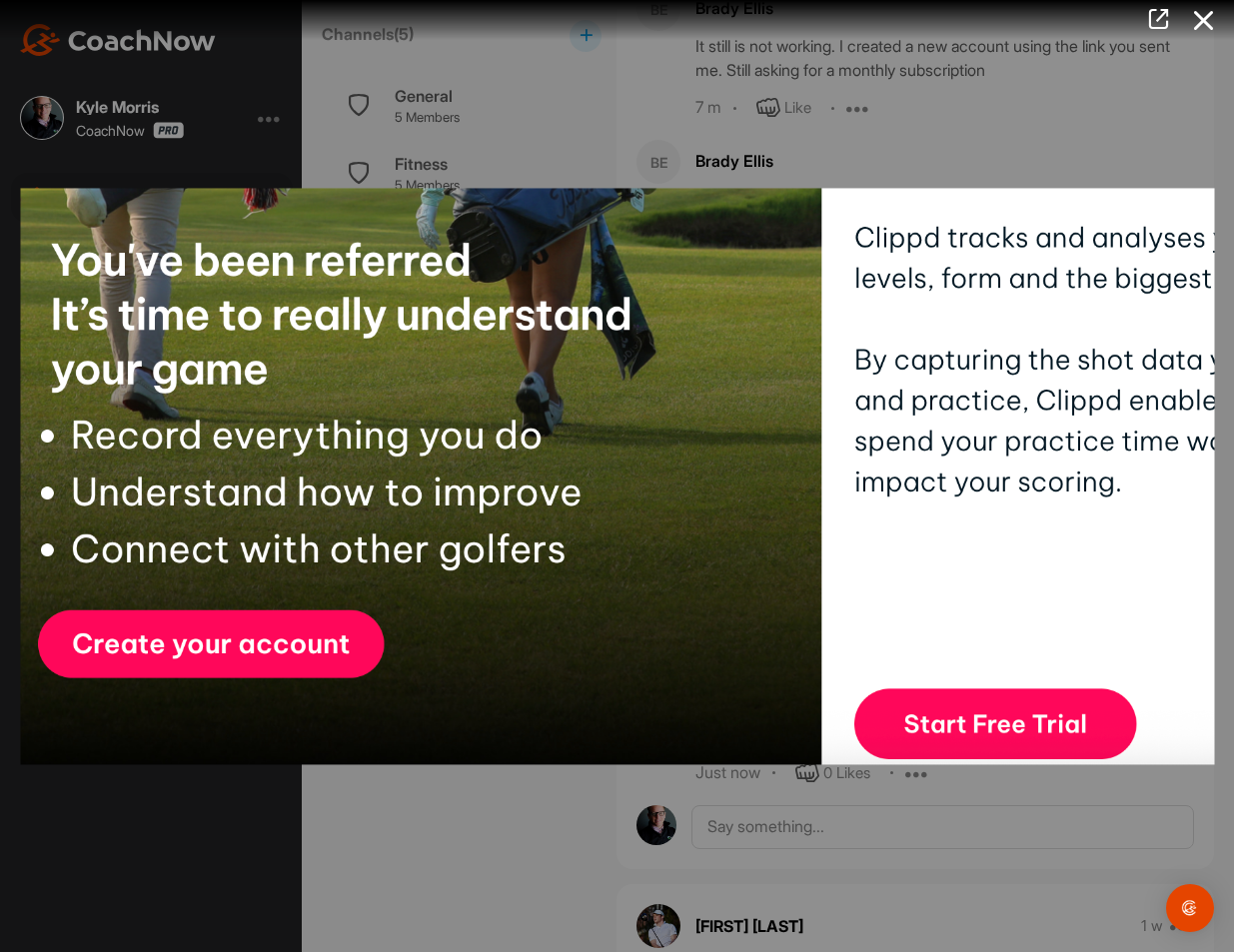 click at bounding box center [617, 476] 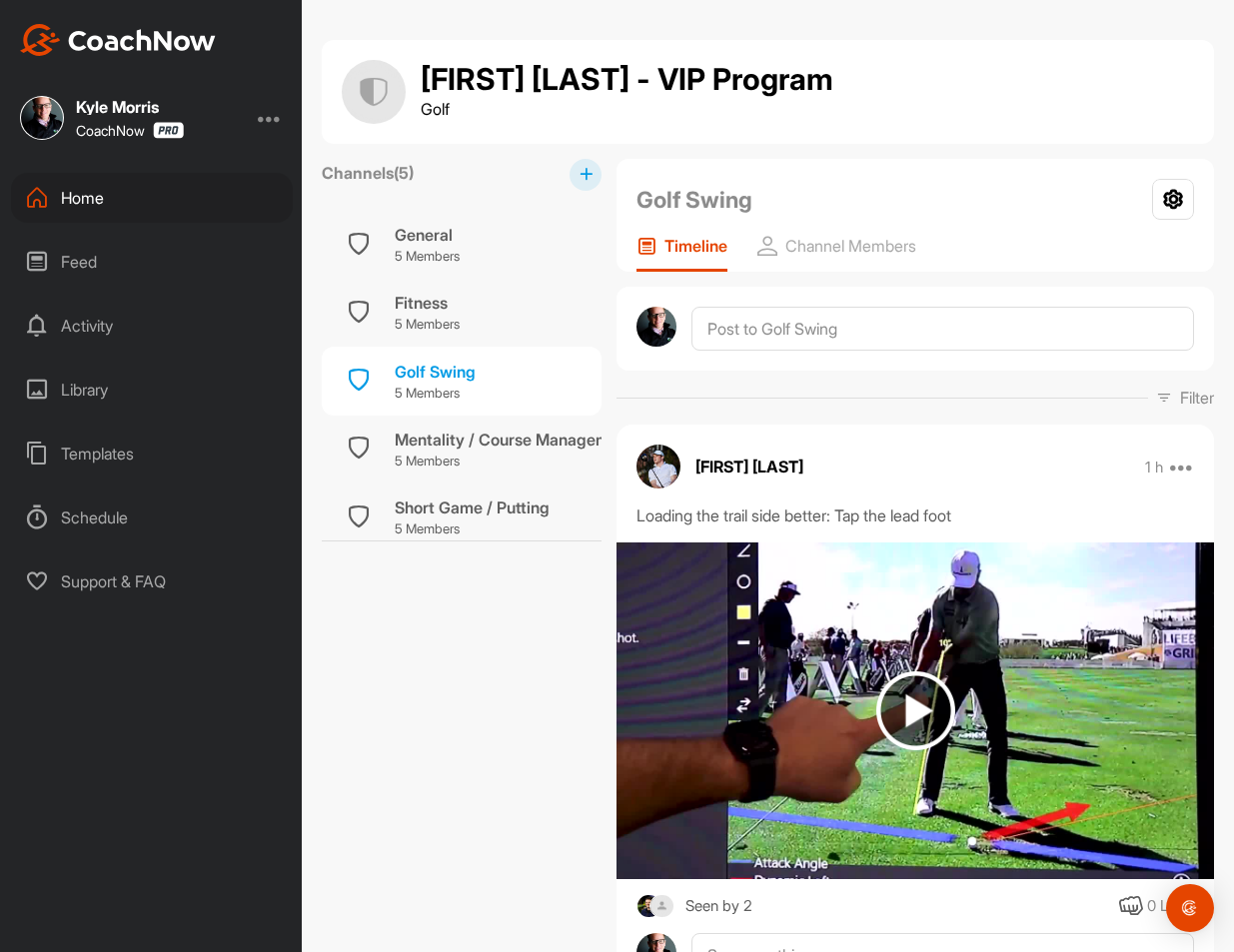scroll, scrollTop: 0, scrollLeft: 0, axis: both 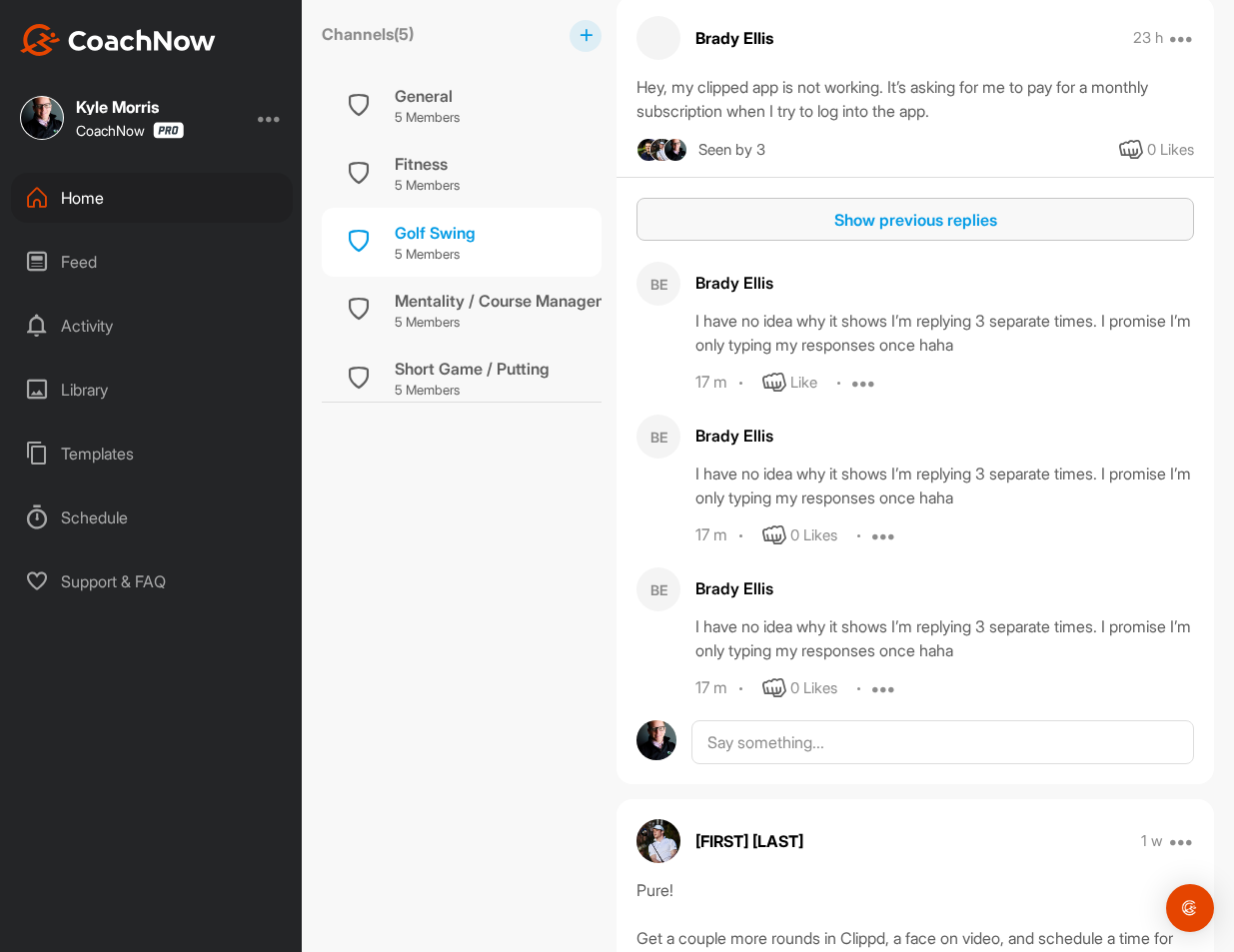 click on "Show previous replies" at bounding box center [915, 219] 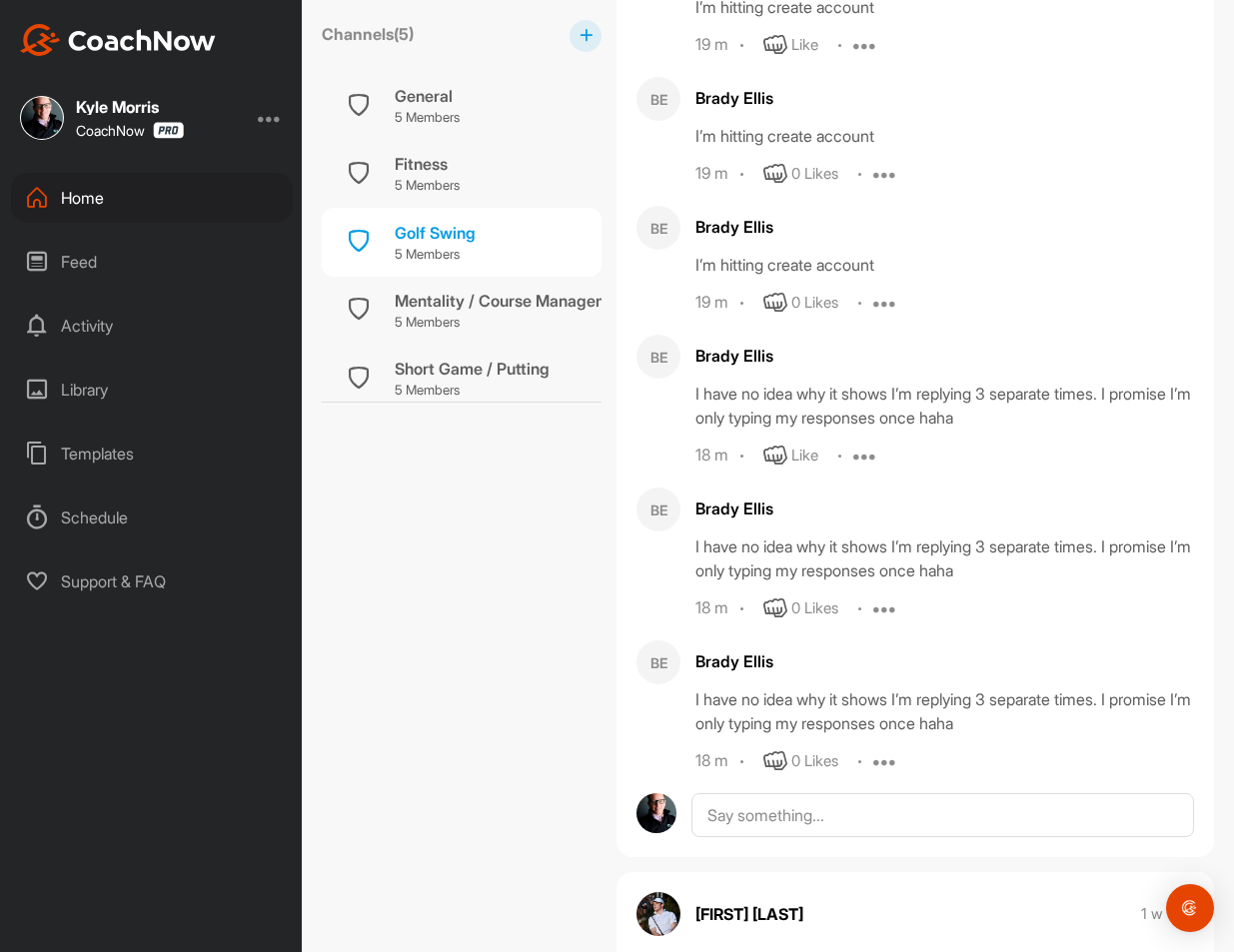 scroll, scrollTop: 2848, scrollLeft: 0, axis: vertical 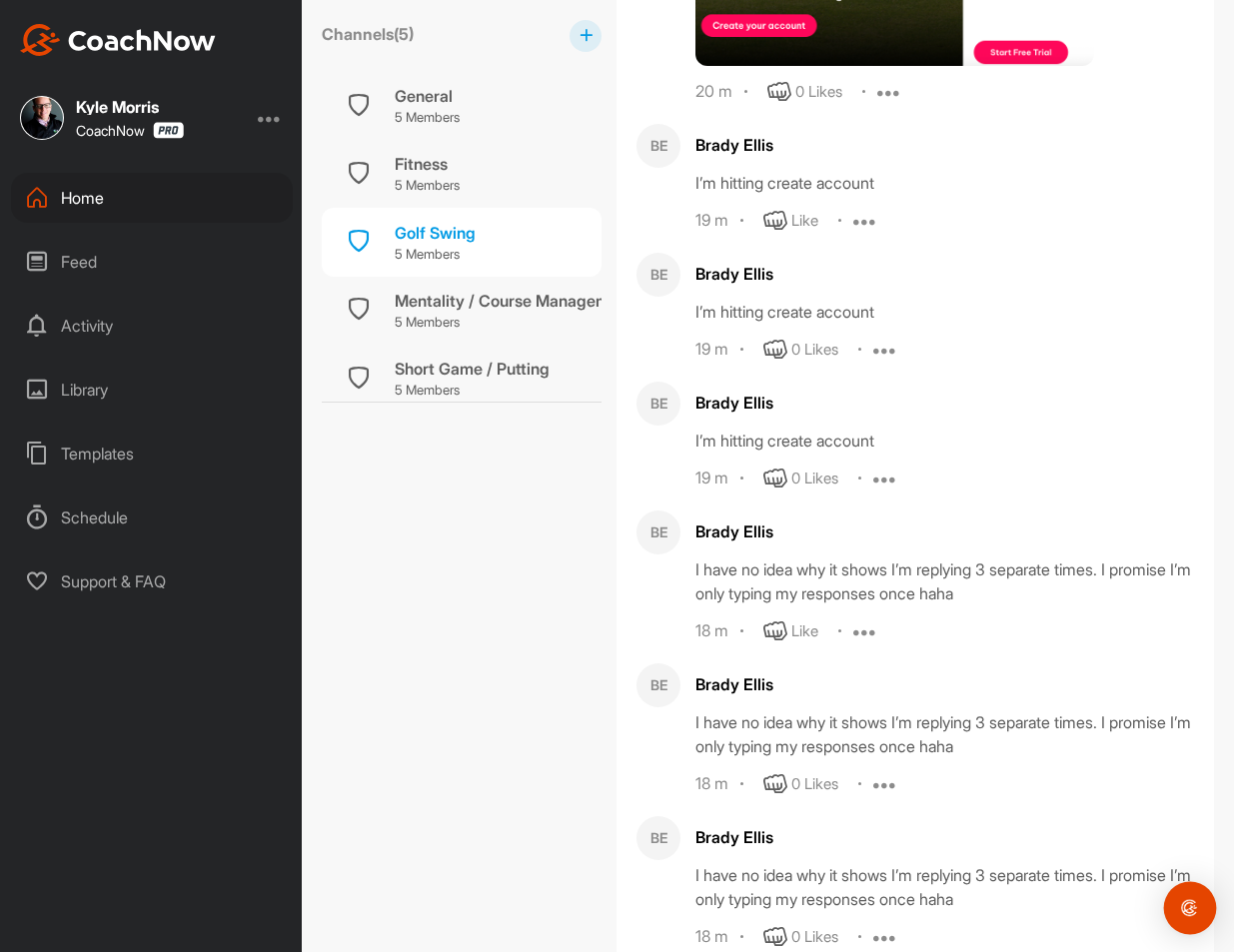 click at bounding box center (1190, 908) 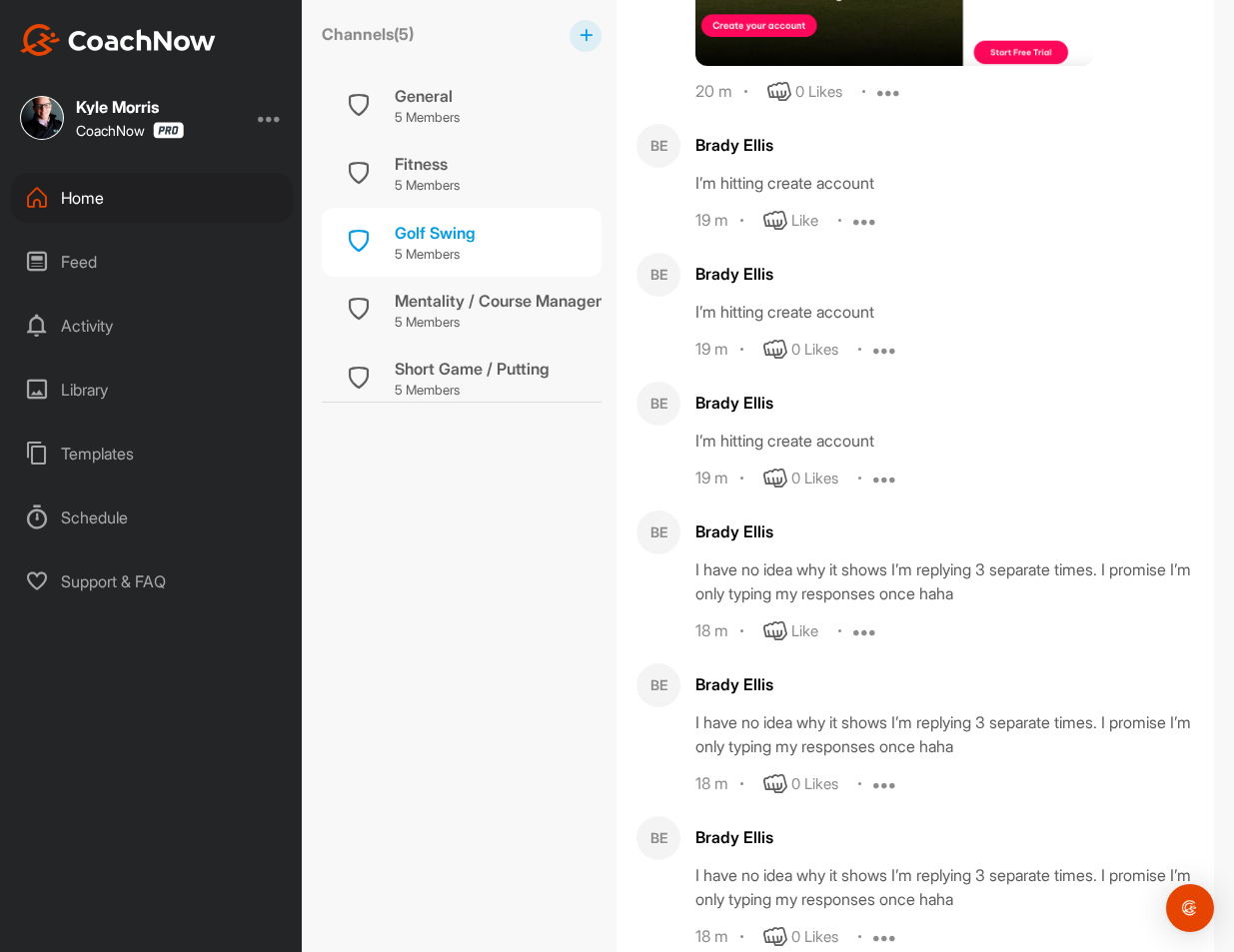 click at bounding box center (1190, 908) 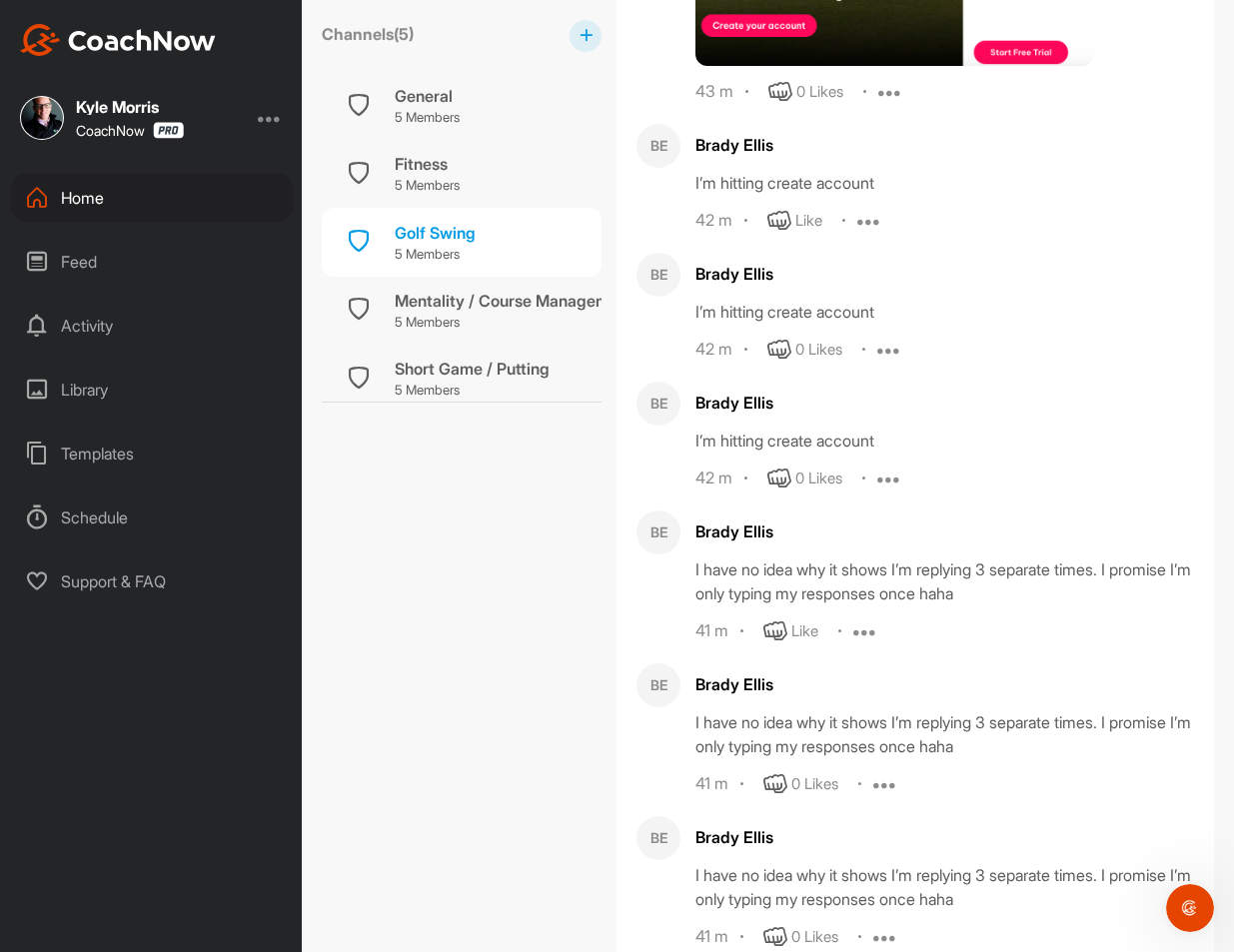 scroll, scrollTop: 0, scrollLeft: 0, axis: both 